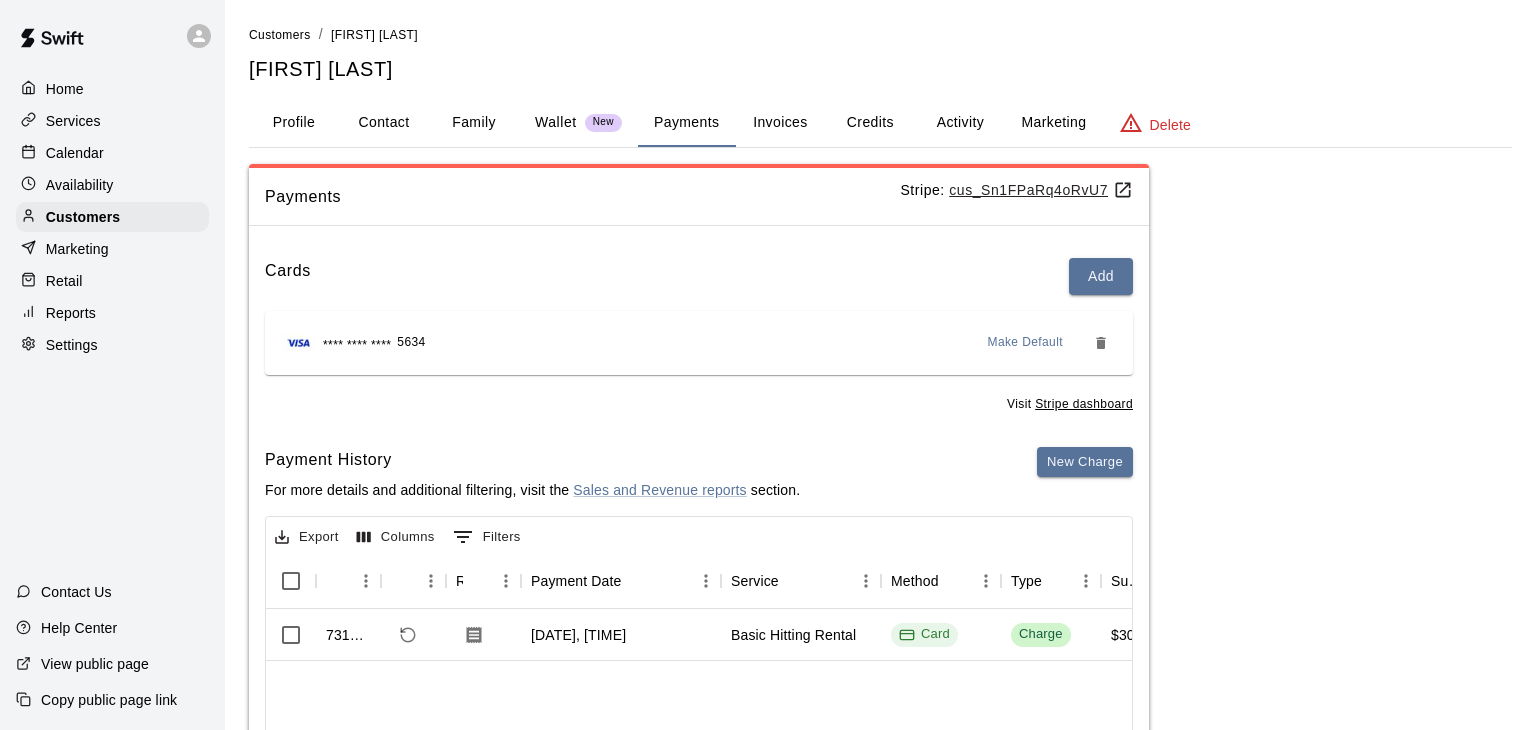 scroll, scrollTop: 0, scrollLeft: 0, axis: both 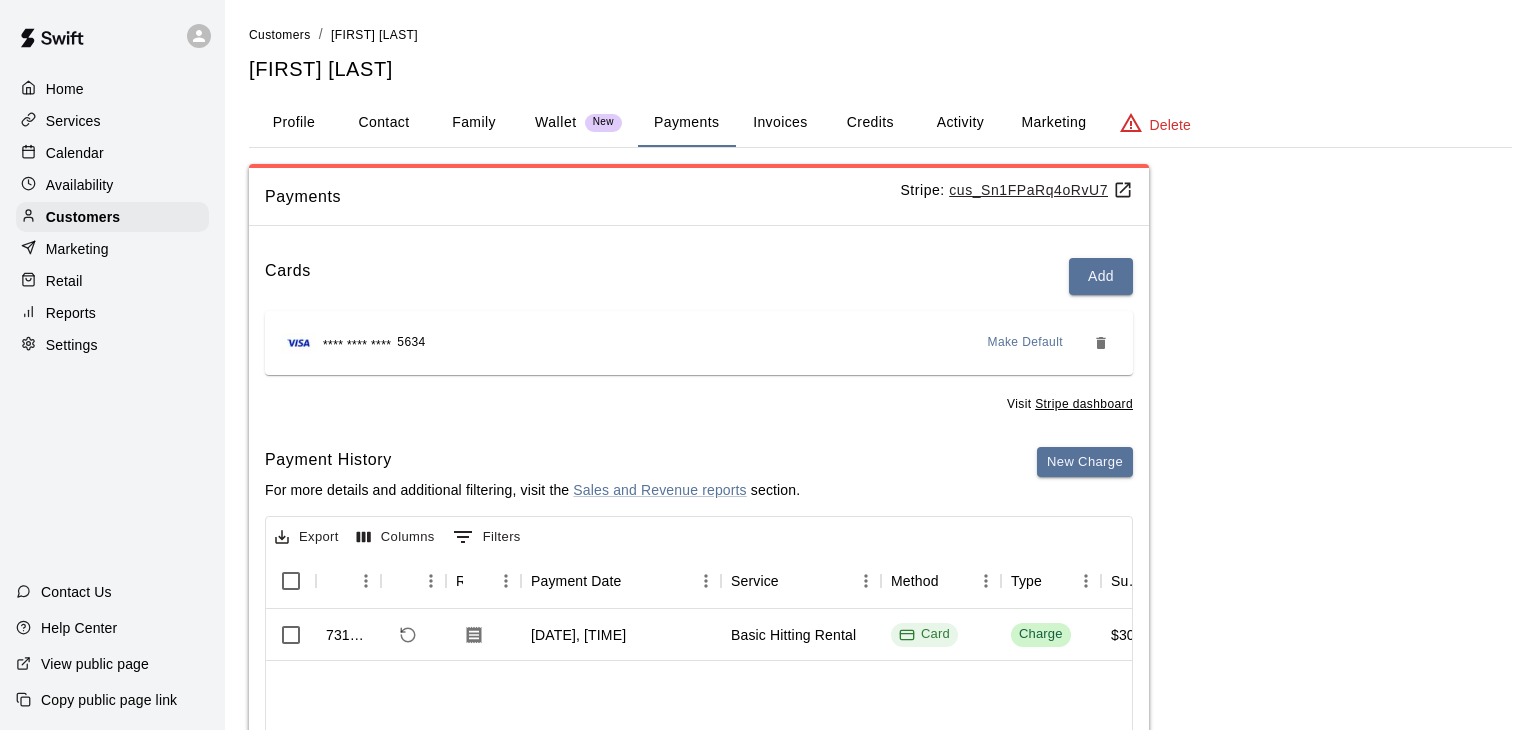 click on "Calendar" at bounding box center (112, 153) 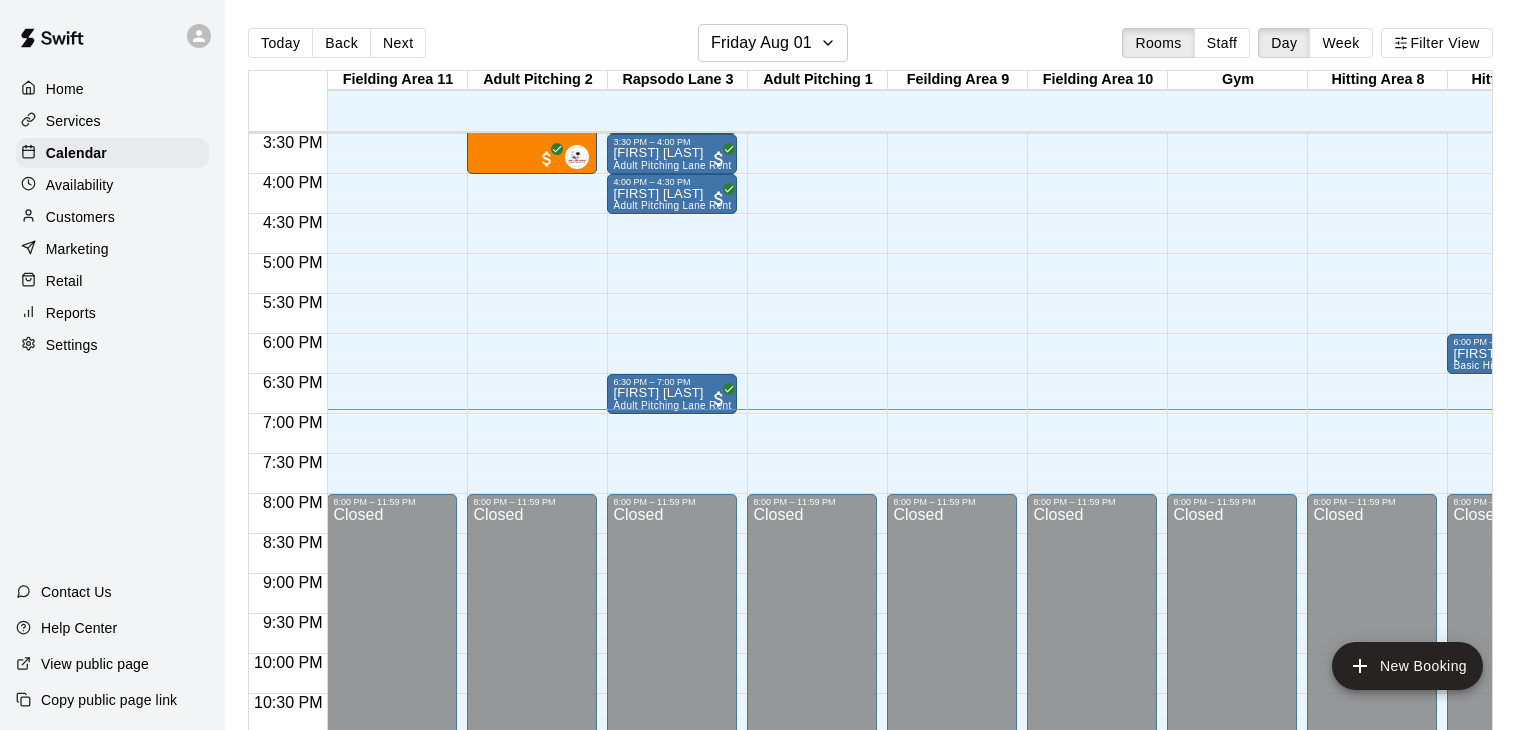 scroll, scrollTop: 1239, scrollLeft: 84, axis: both 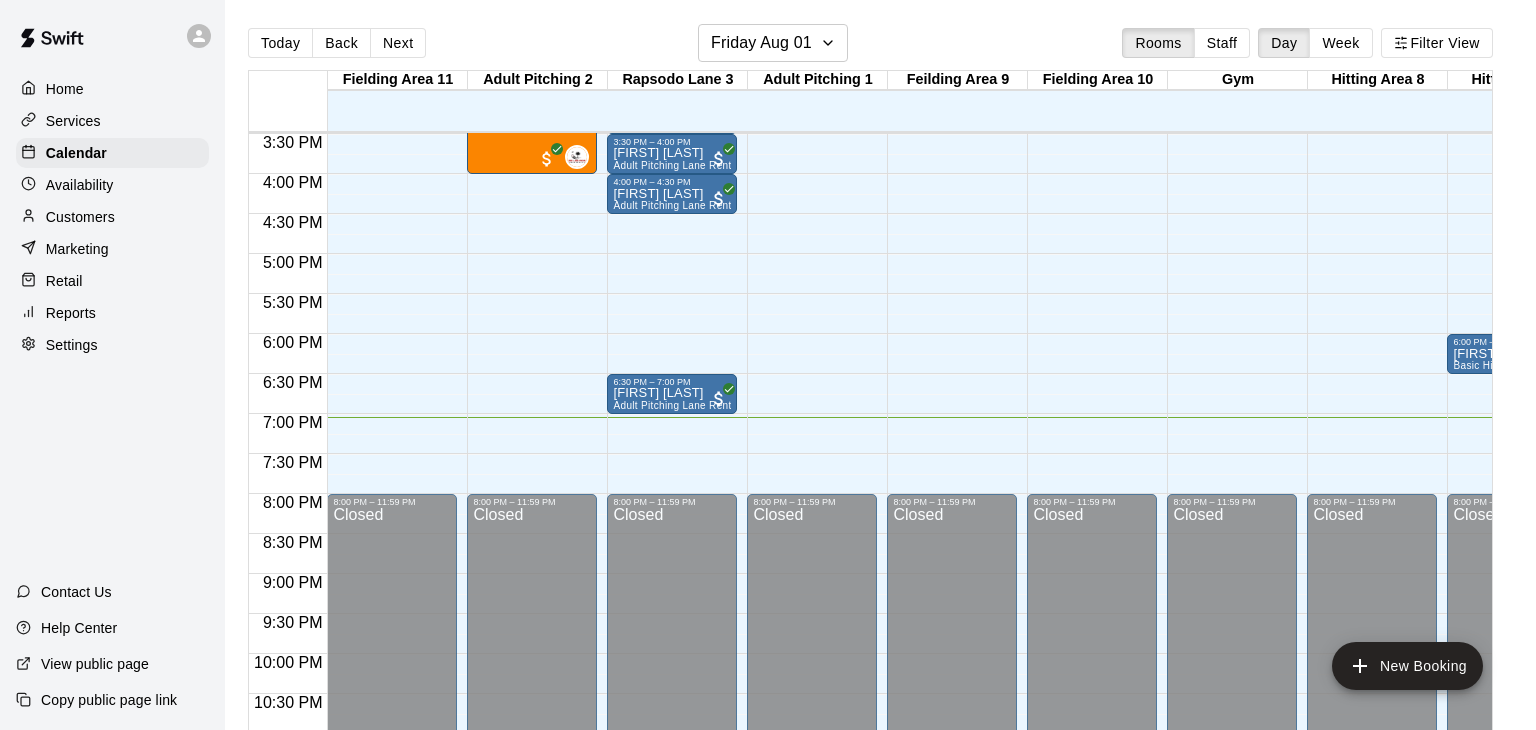 click on "Customers" at bounding box center [80, 217] 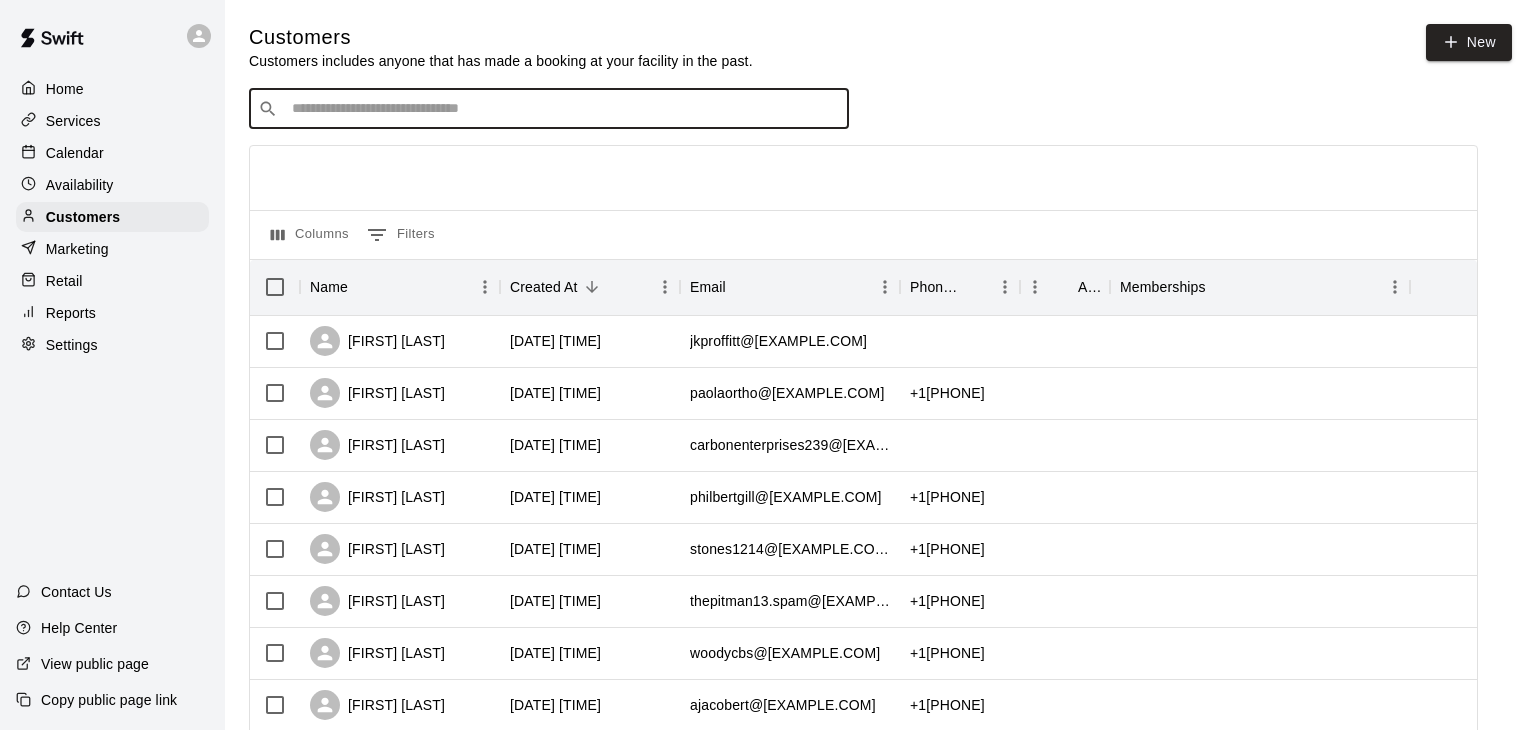 click at bounding box center (563, 109) 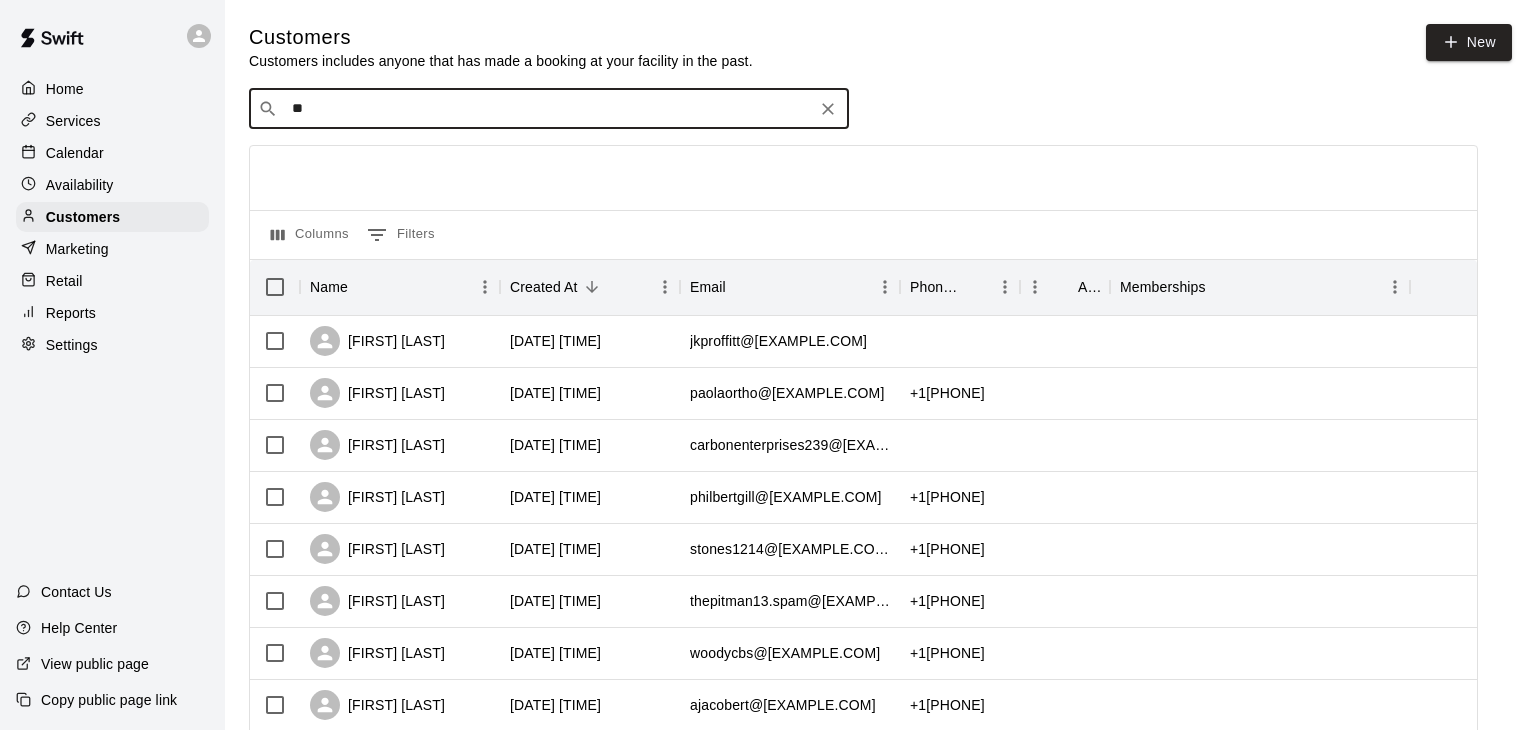 type on "***" 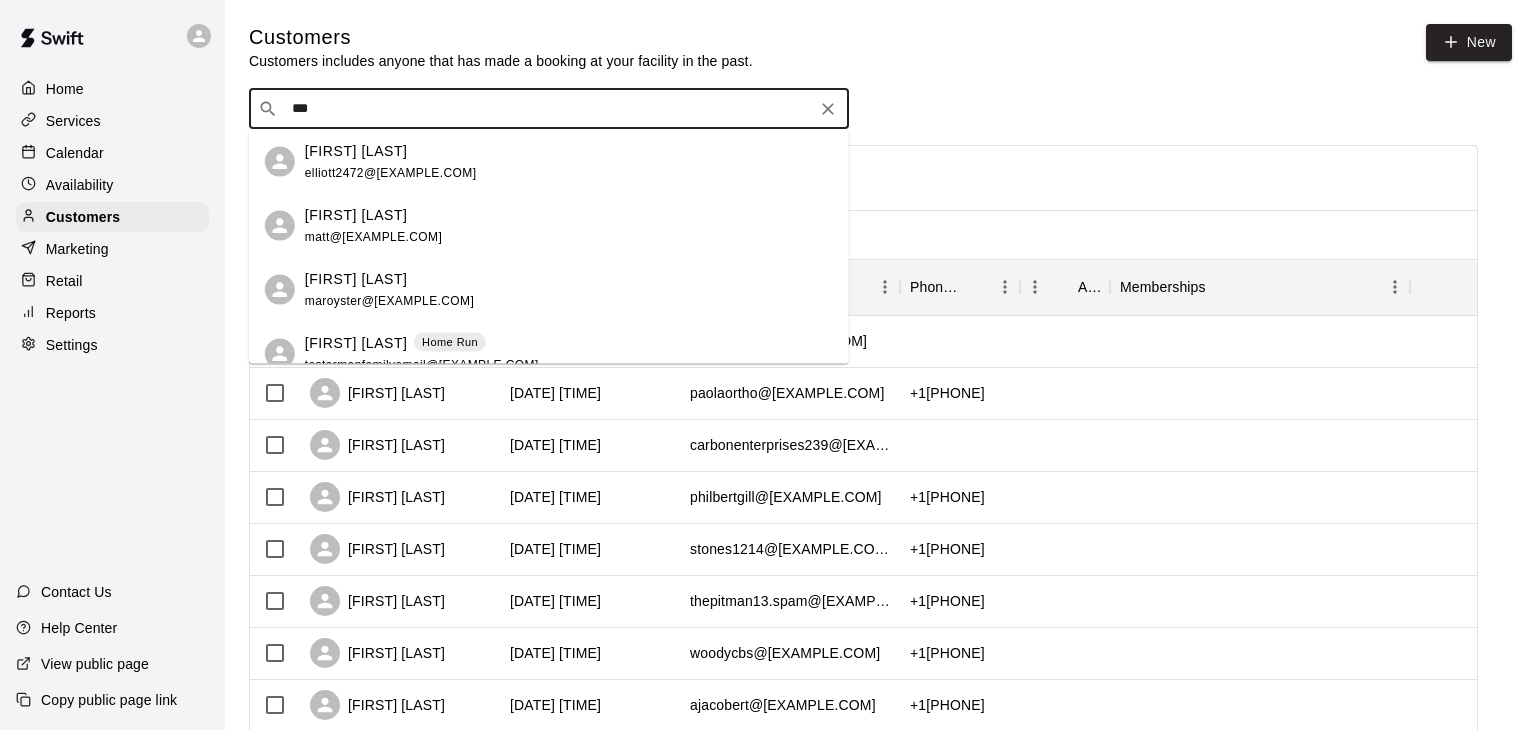click on "[FIRST] [LAST] [EXAMPLE.COM]" at bounding box center [569, 161] 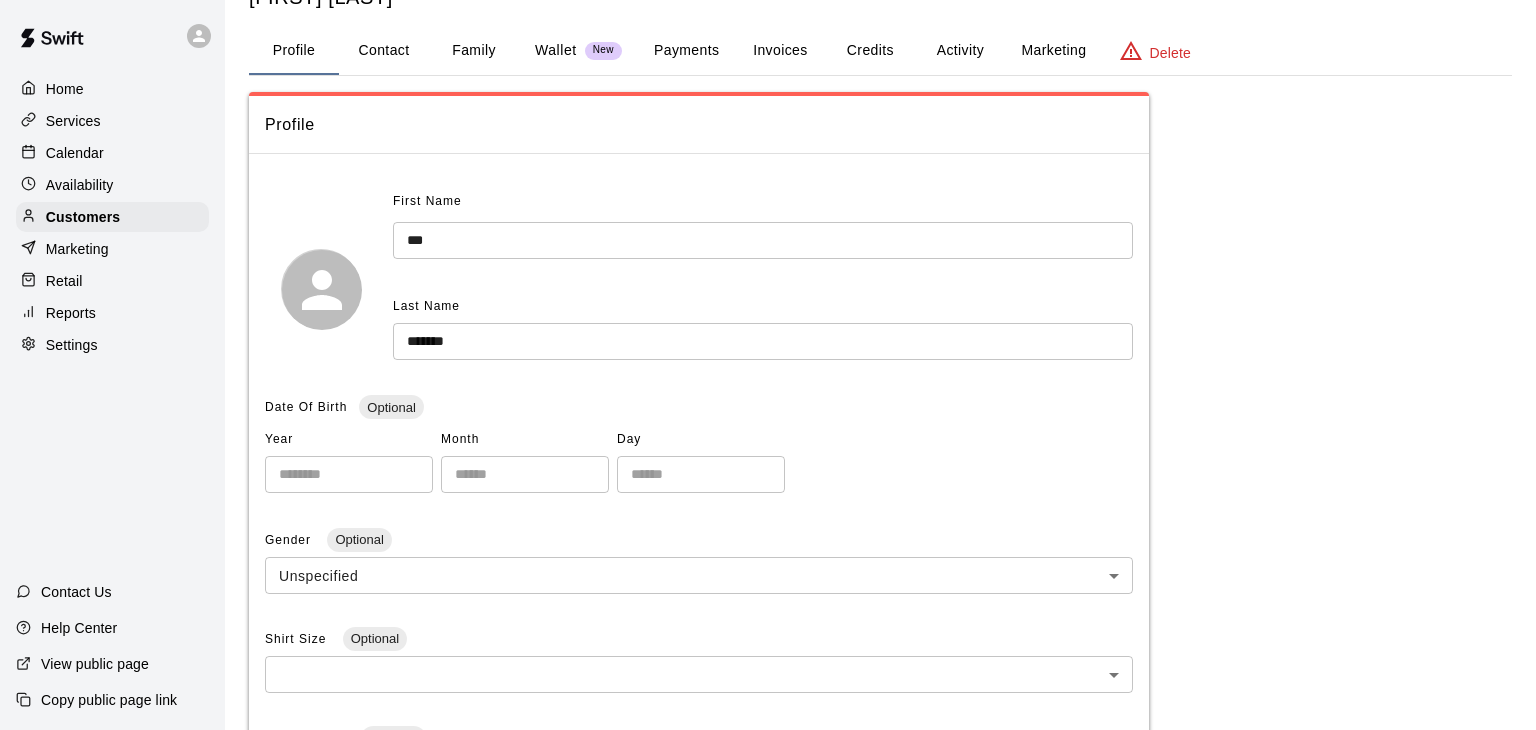 scroll, scrollTop: 11, scrollLeft: 0, axis: vertical 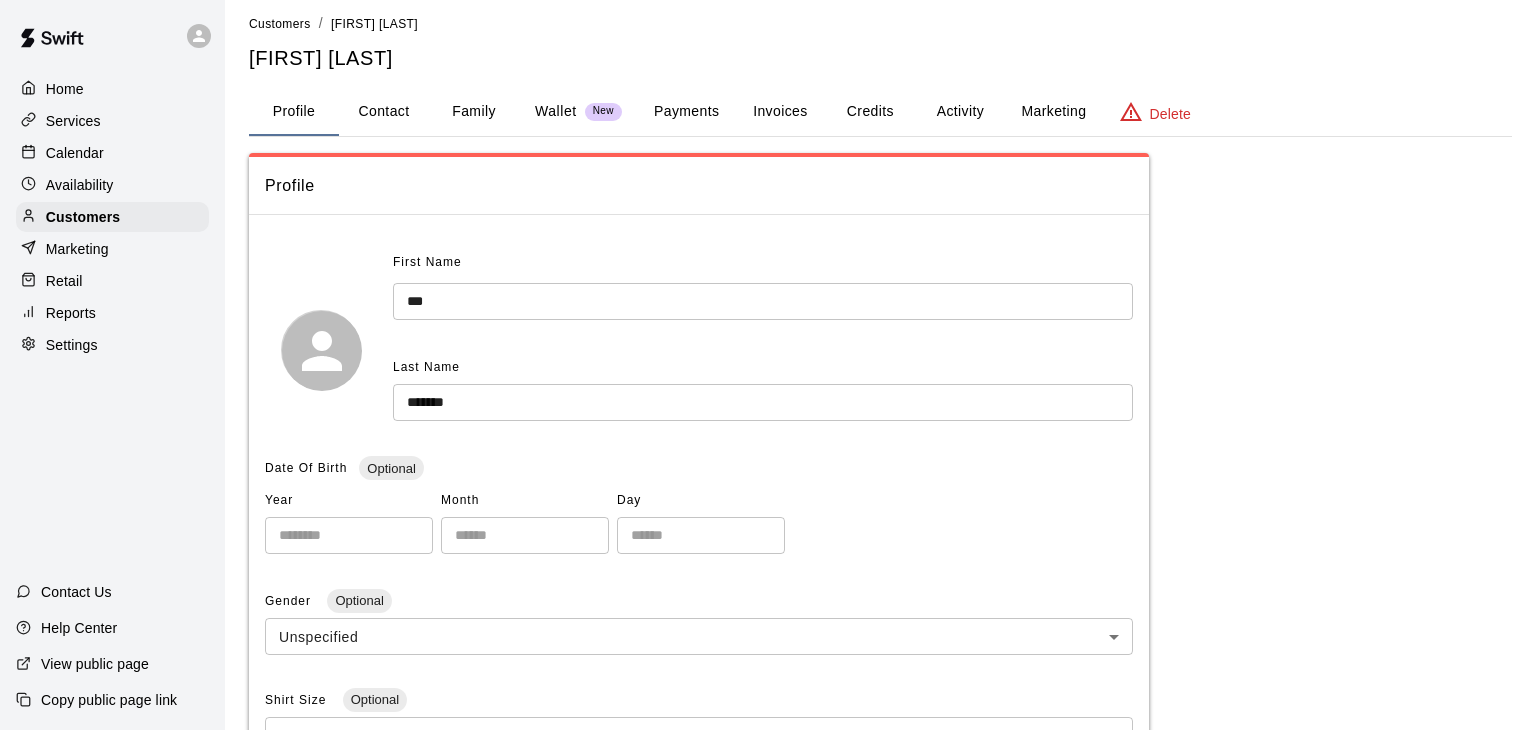 click on "Contact" at bounding box center [384, 112] 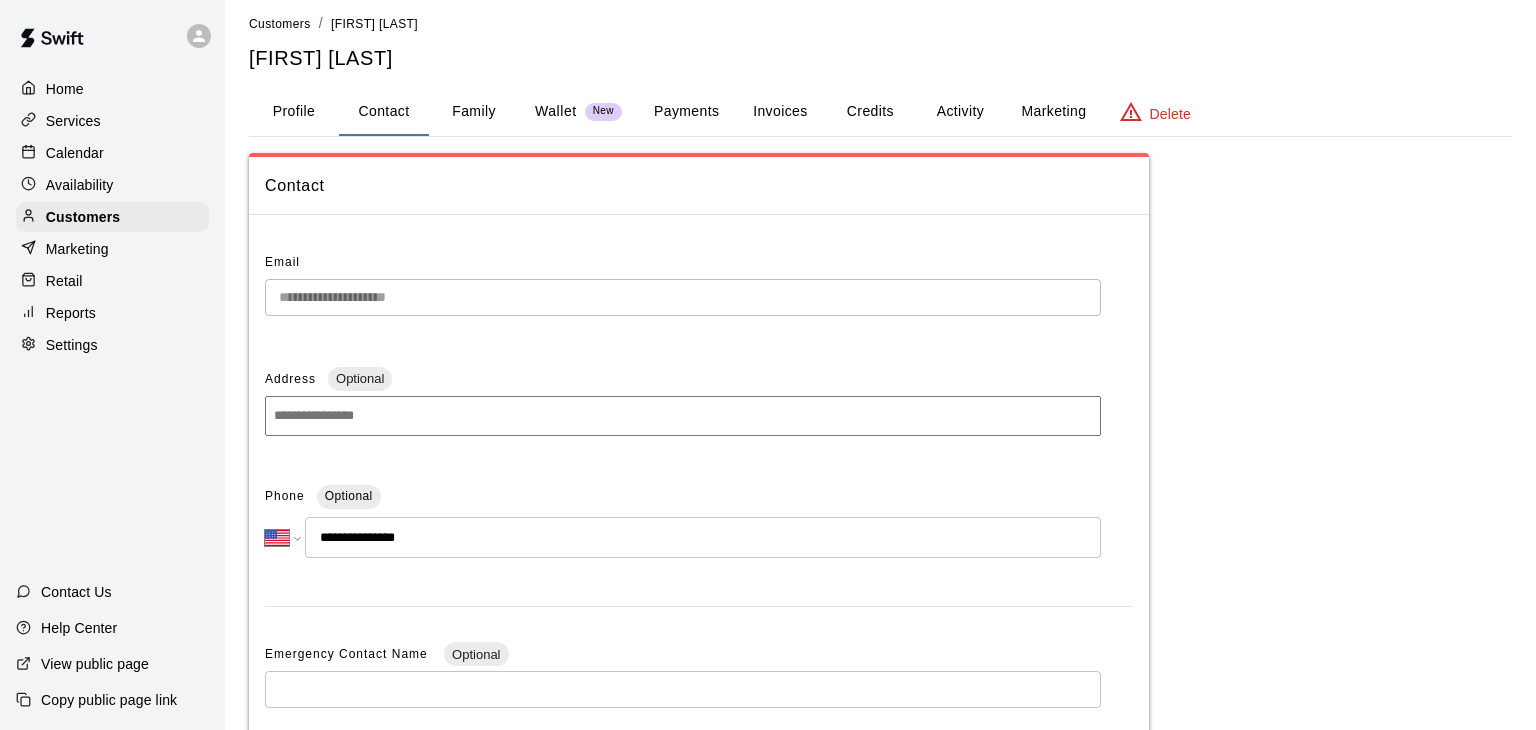 click on "Wallet" at bounding box center (556, 111) 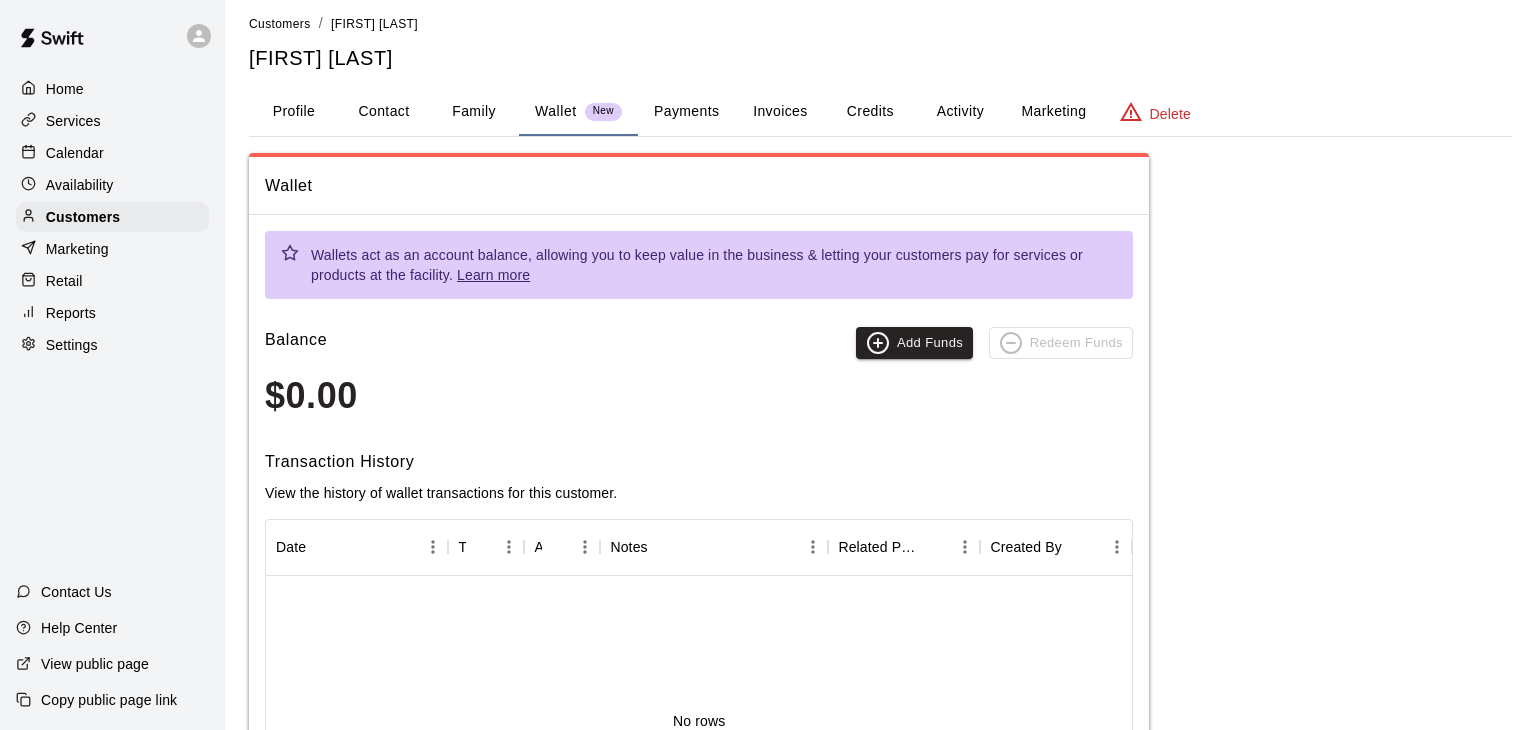 click on "Payments" at bounding box center [686, 112] 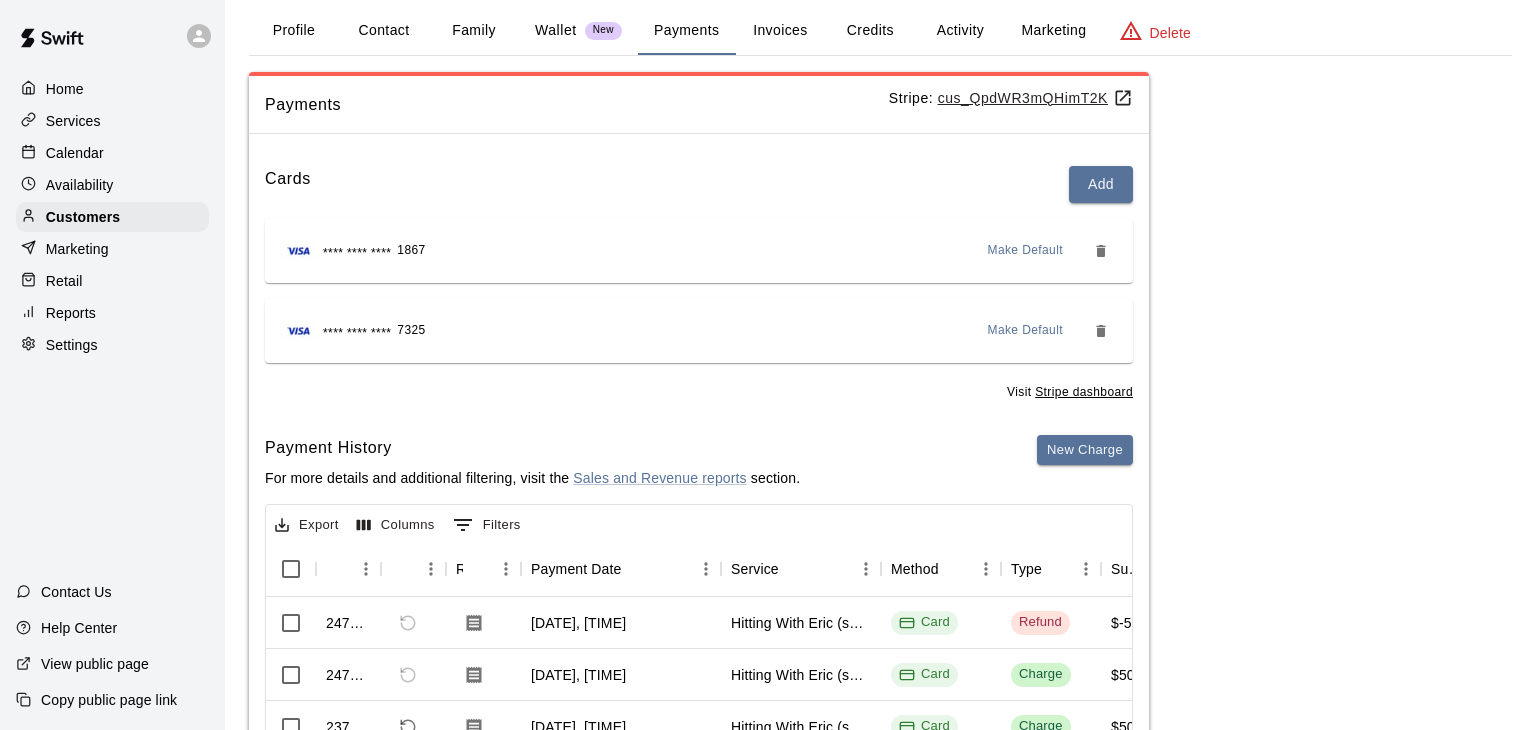 scroll, scrollTop: 95, scrollLeft: 0, axis: vertical 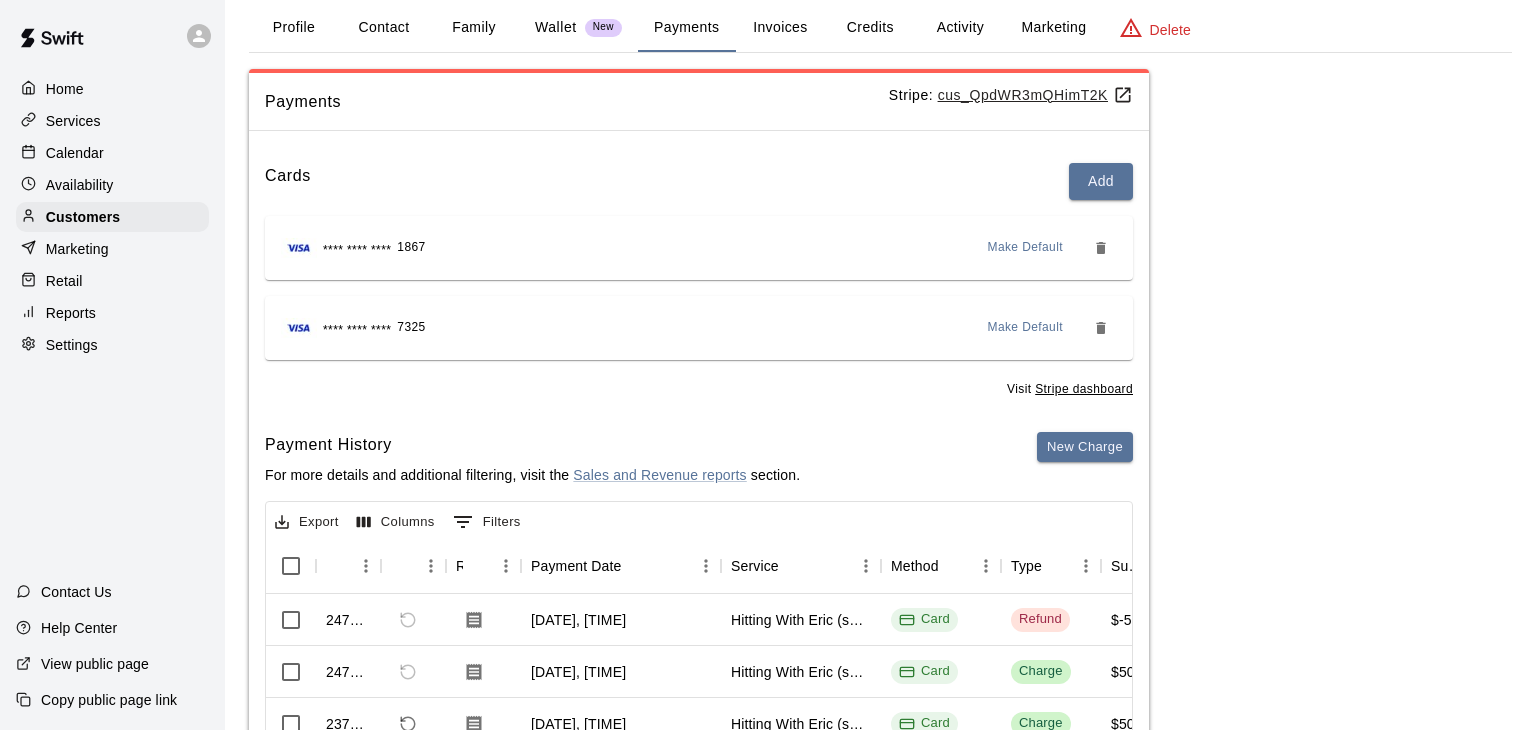 click on "Make Default" at bounding box center [1026, 328] 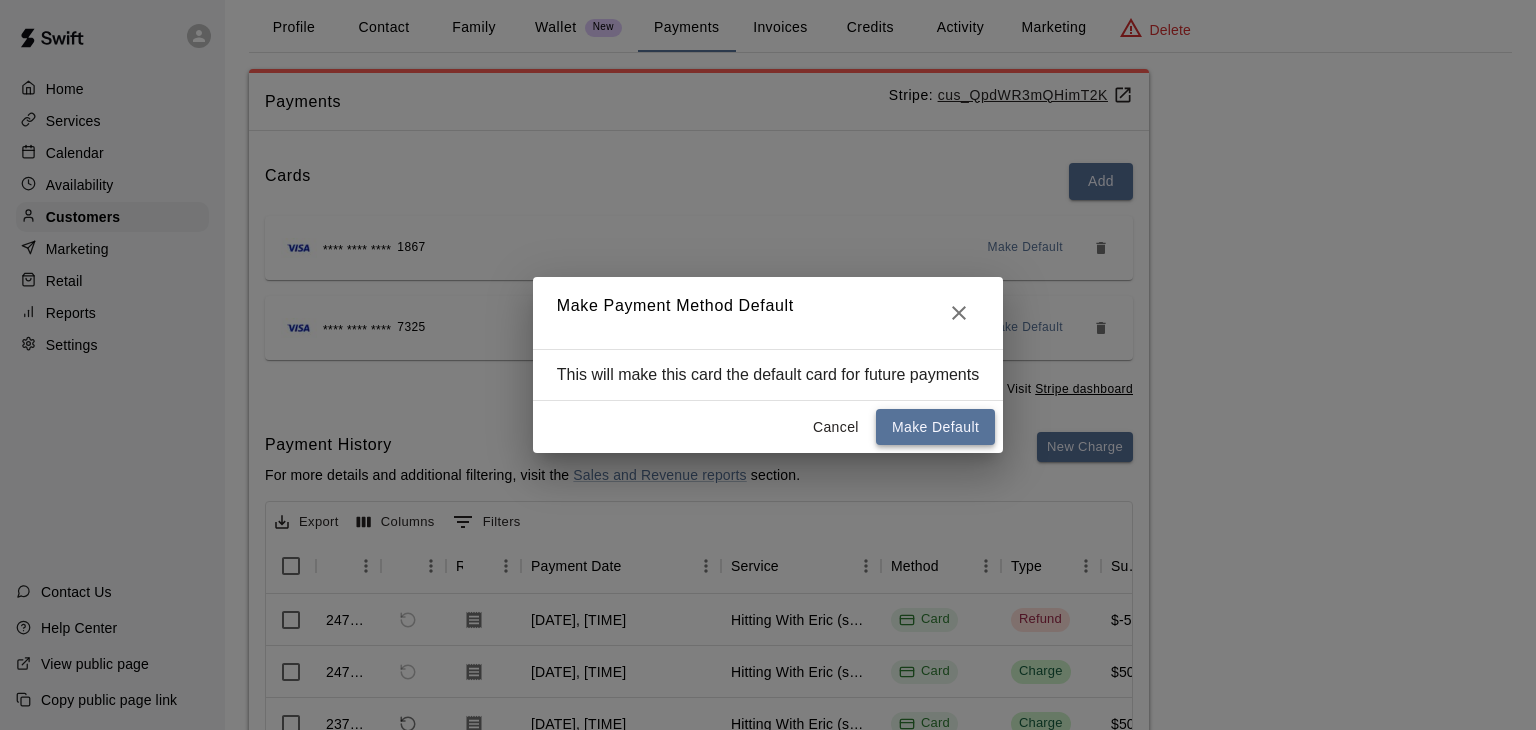 click on "Make Default" at bounding box center (935, 427) 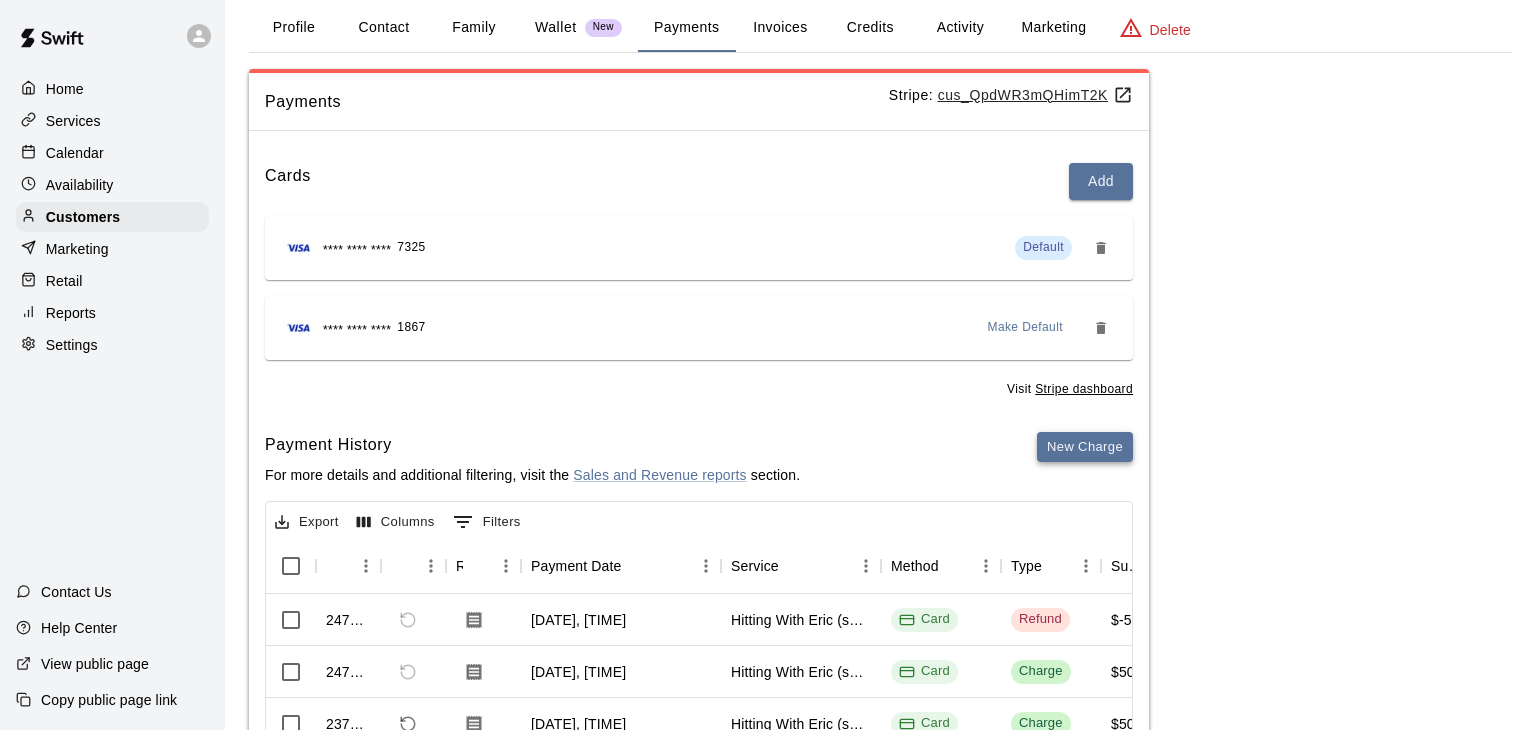 click on "New Charge" at bounding box center (1085, 447) 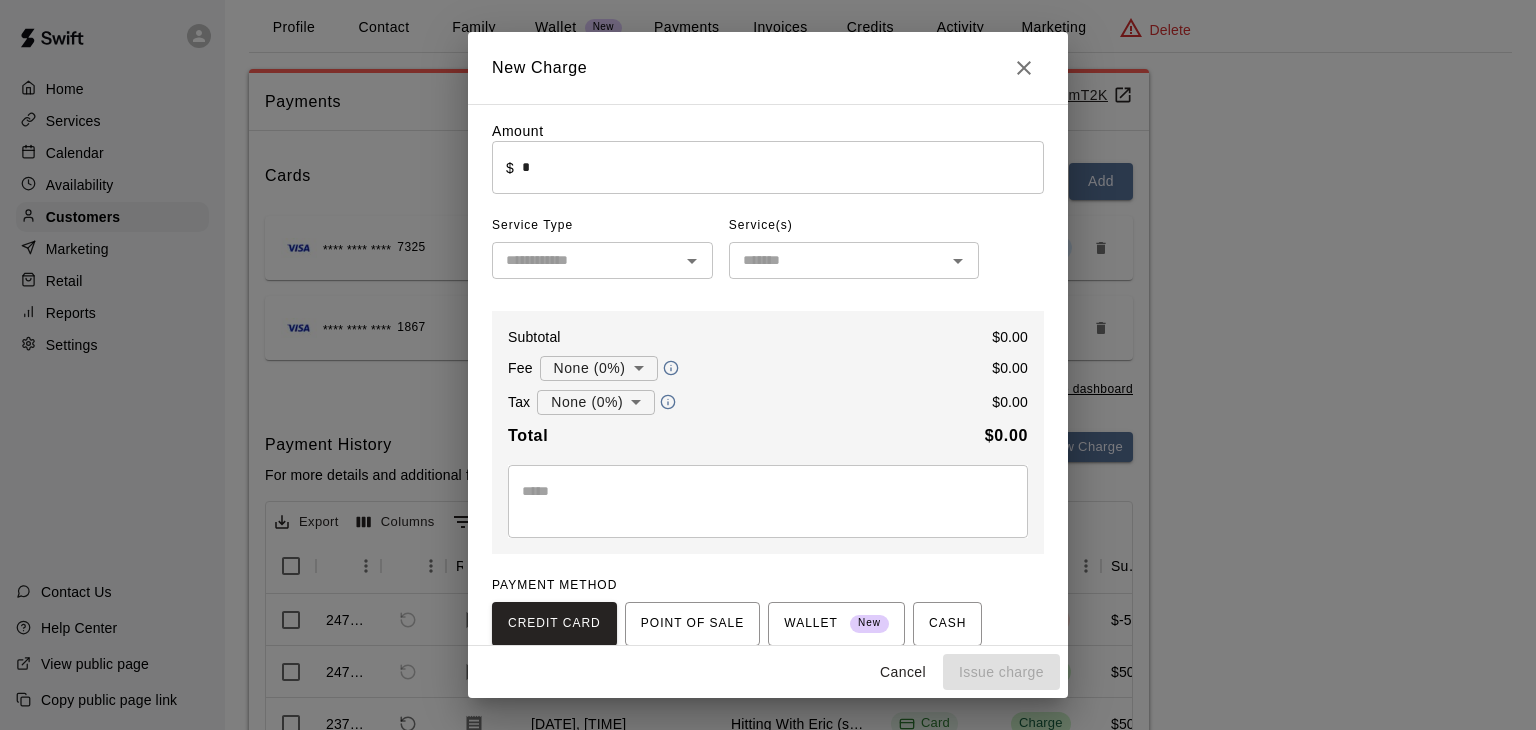 click on "Amount ​ $ * ​" at bounding box center (768, 157) 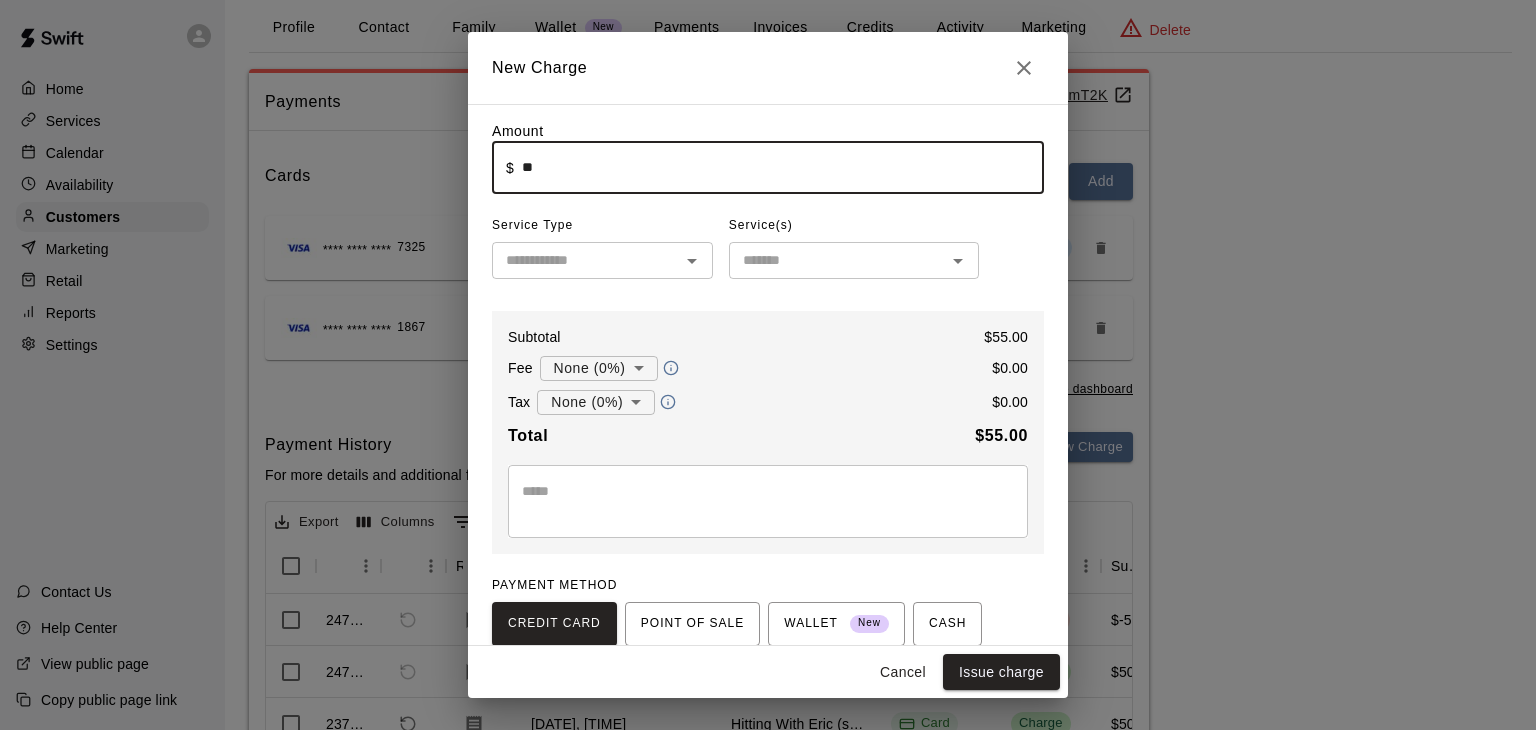click at bounding box center [586, 260] 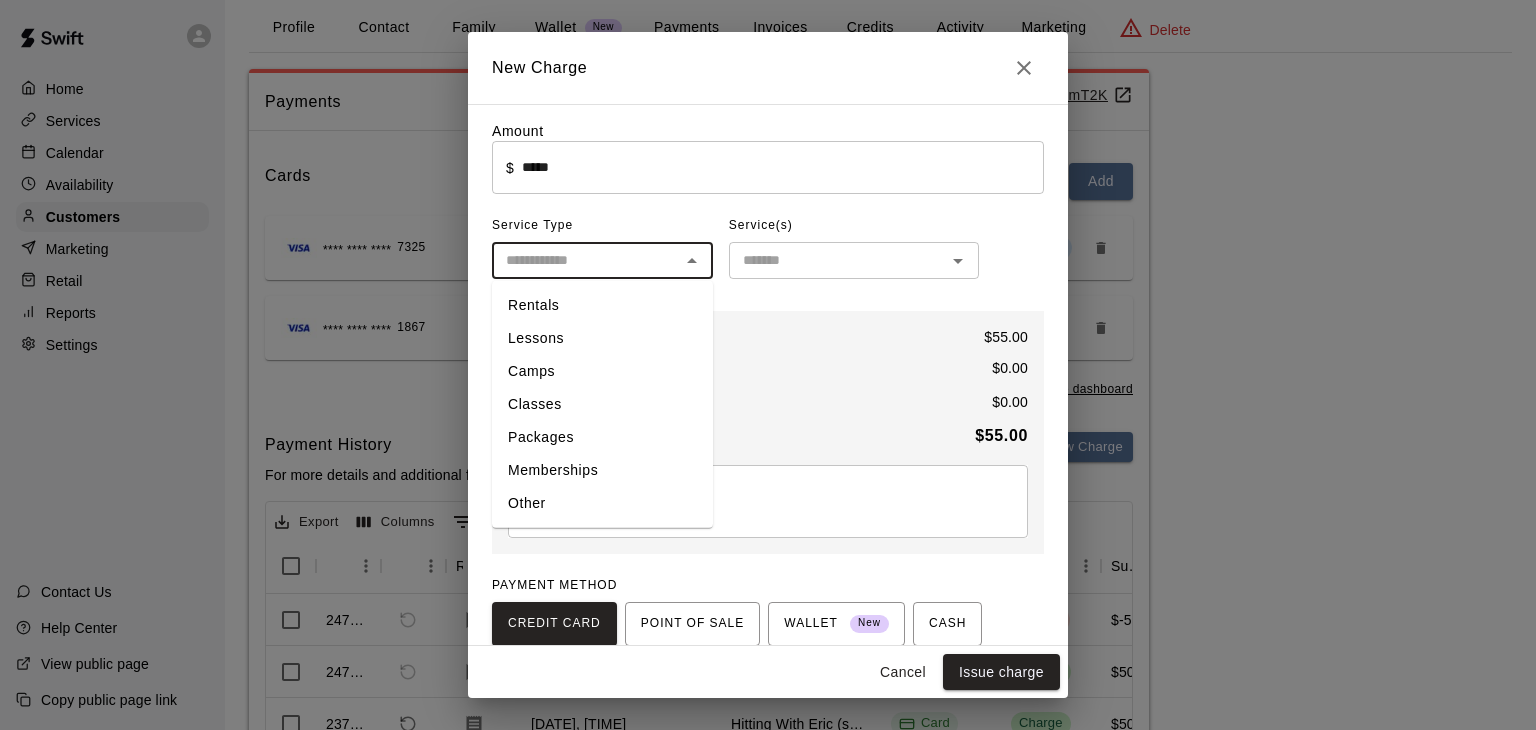 click on "Rentals" at bounding box center (602, 305) 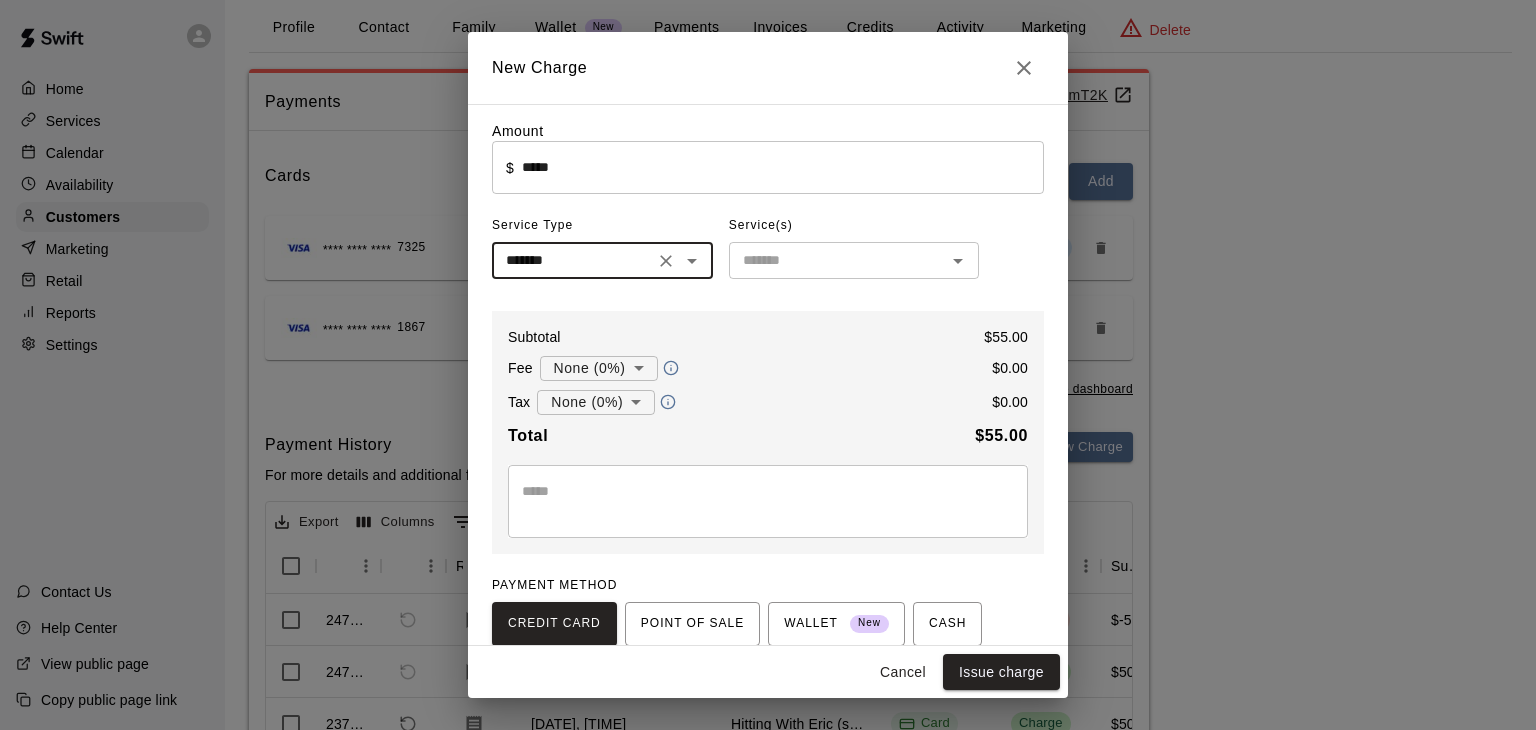 click at bounding box center [837, 260] 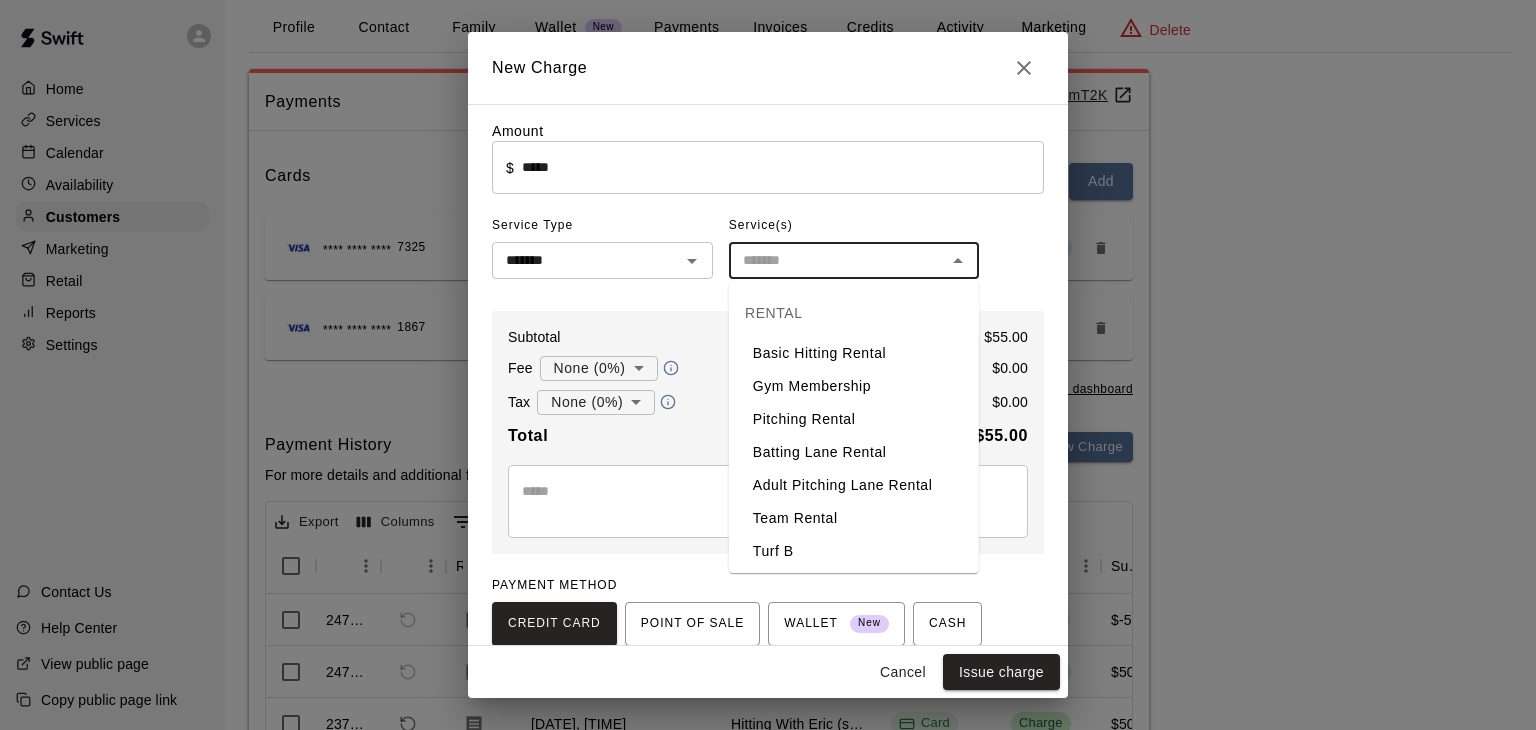click on "Pitching Rental" at bounding box center (854, 419) 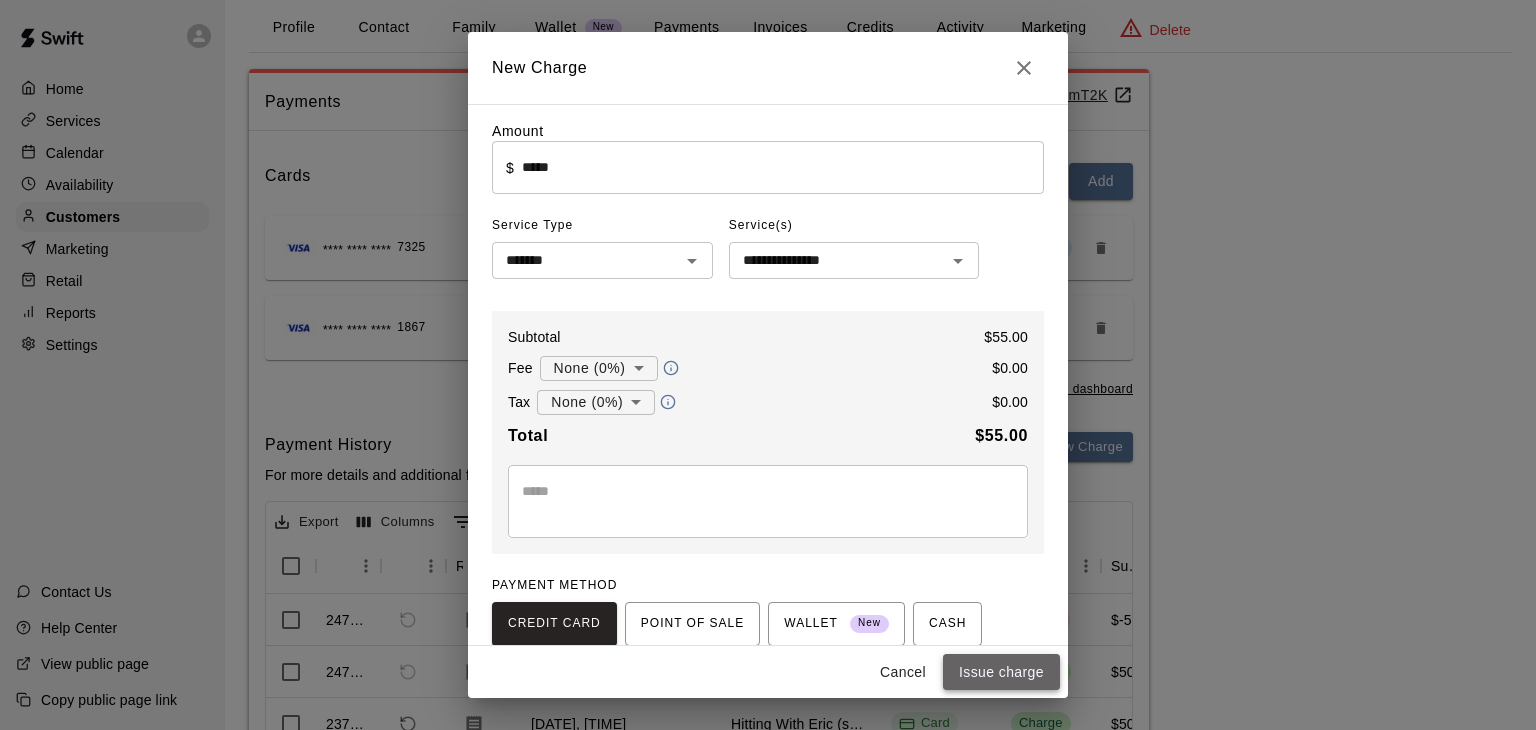 click on "Issue charge" at bounding box center (1001, 672) 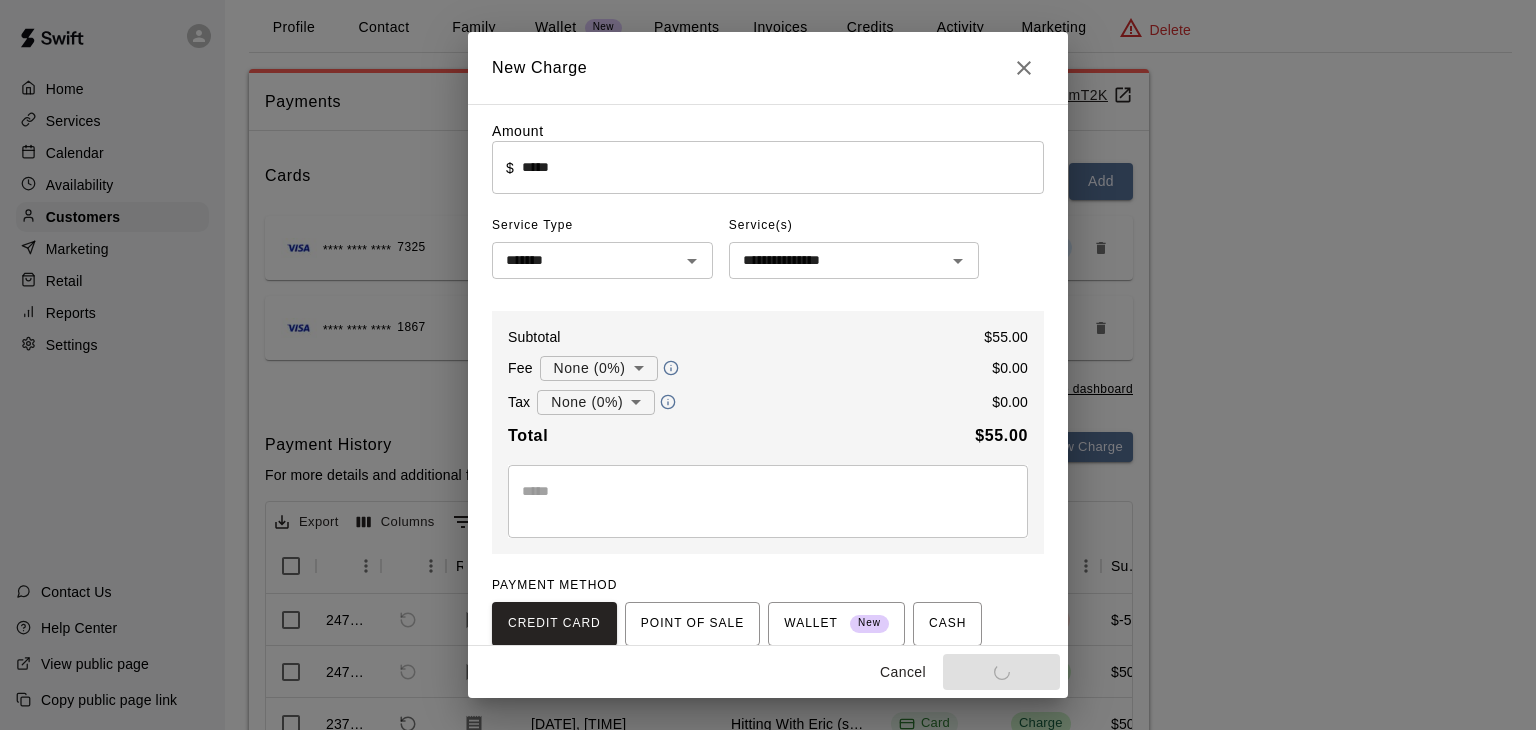 type on "*" 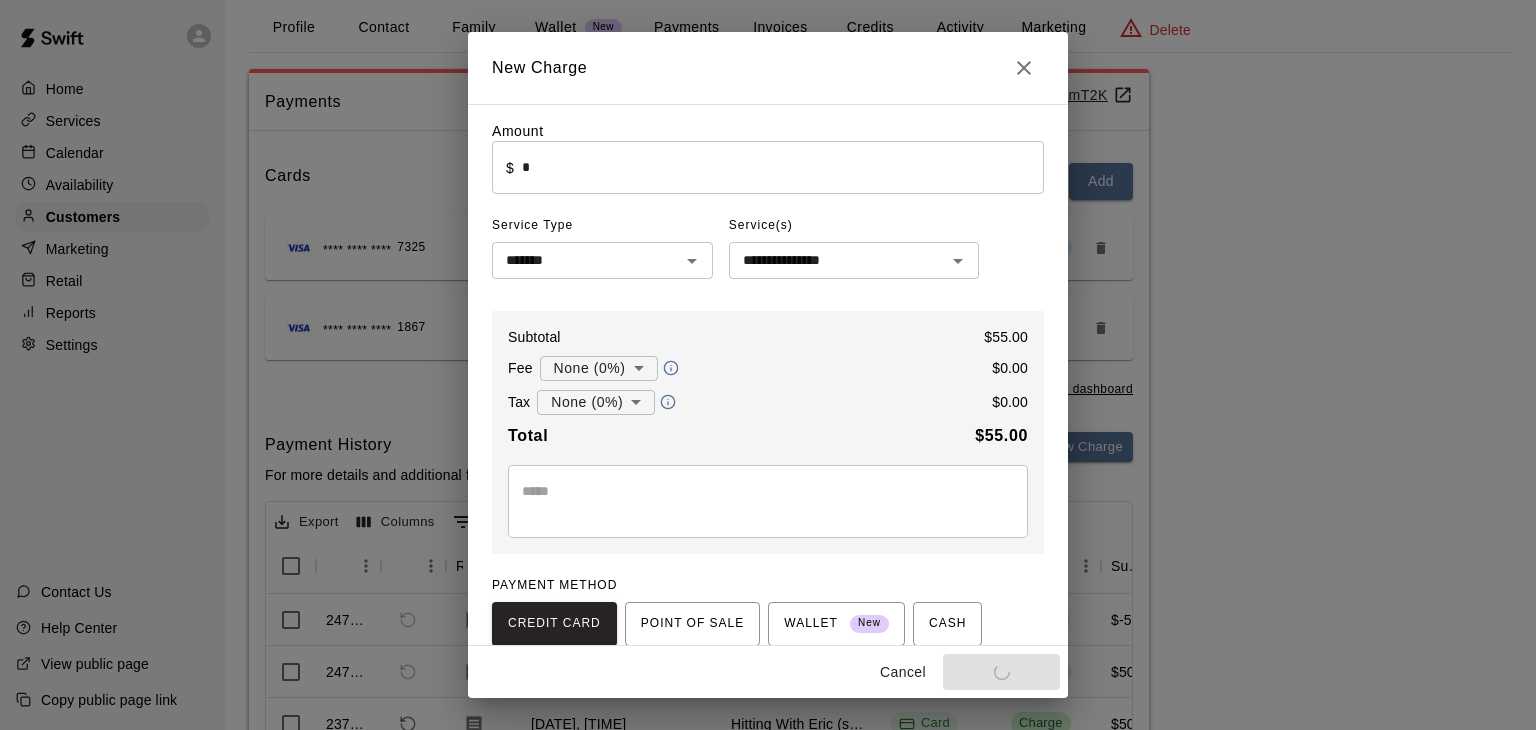 type 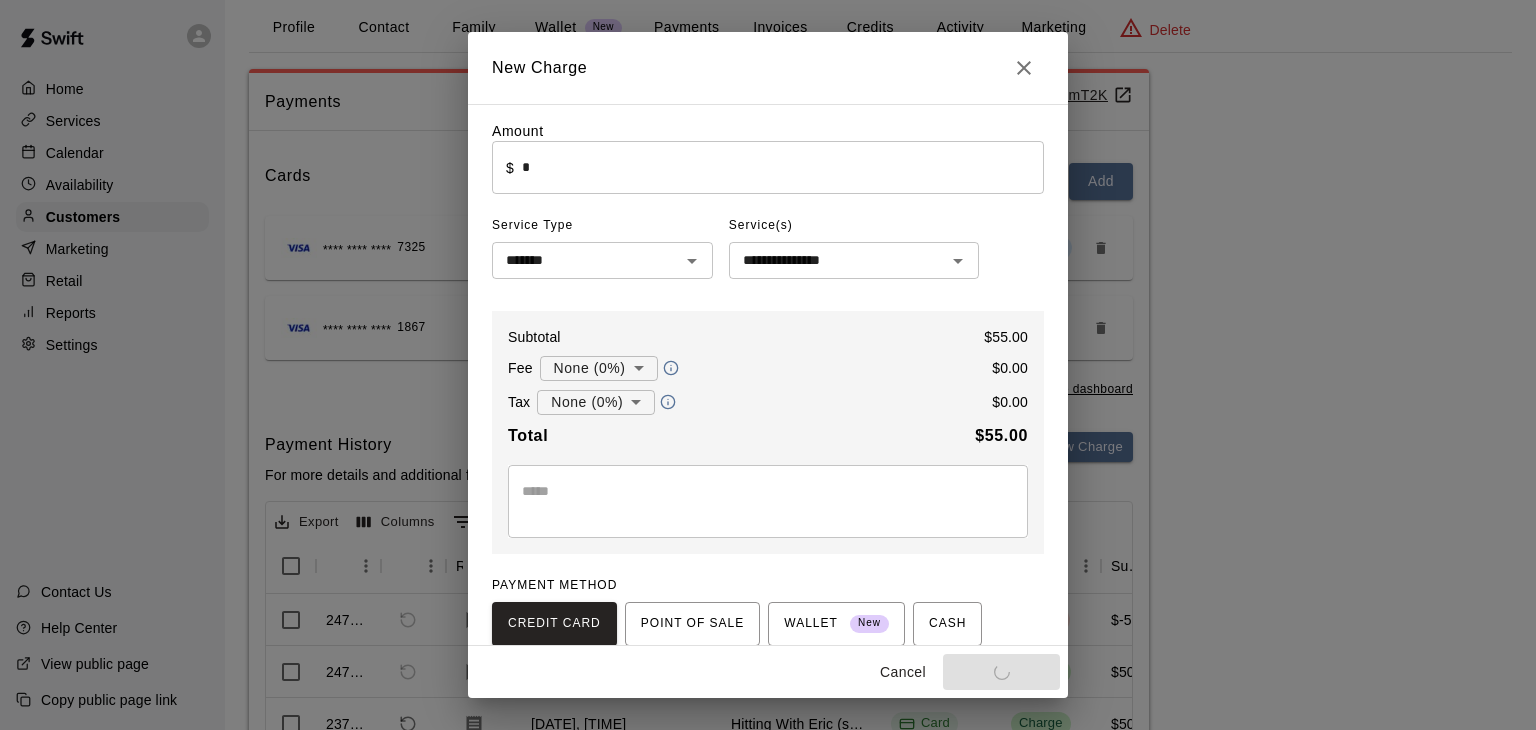 type 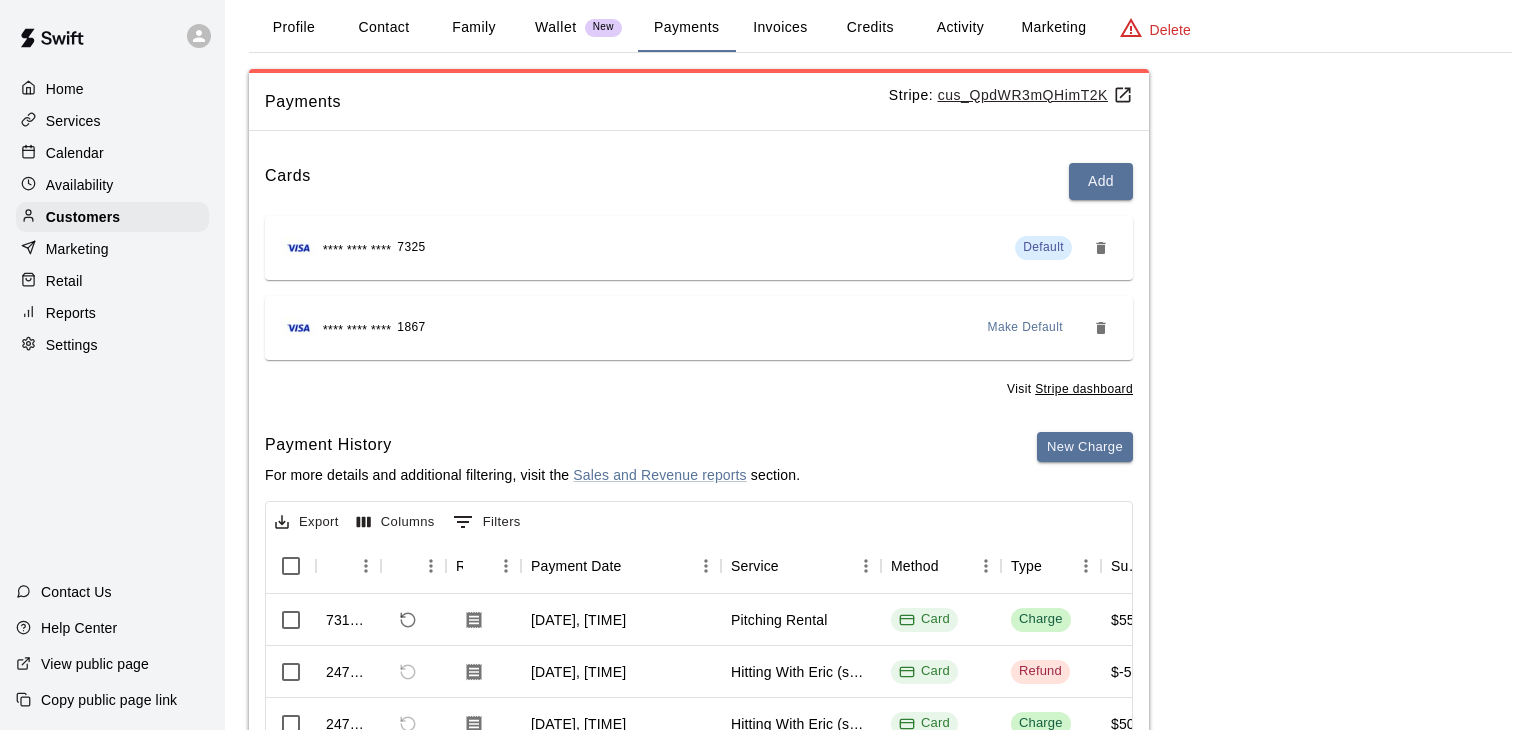 click on "Home" at bounding box center [112, 89] 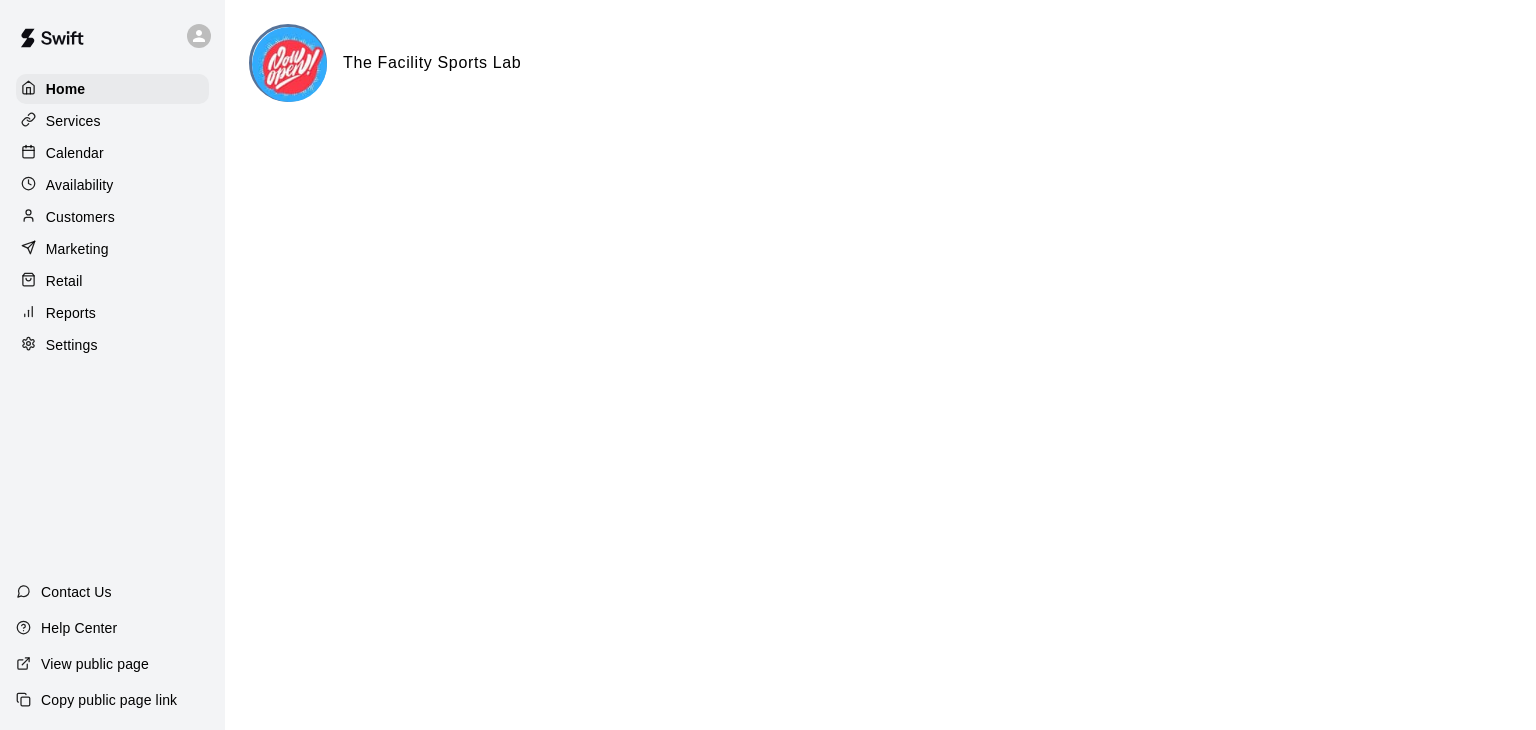 click on "Availability" at bounding box center (80, 185) 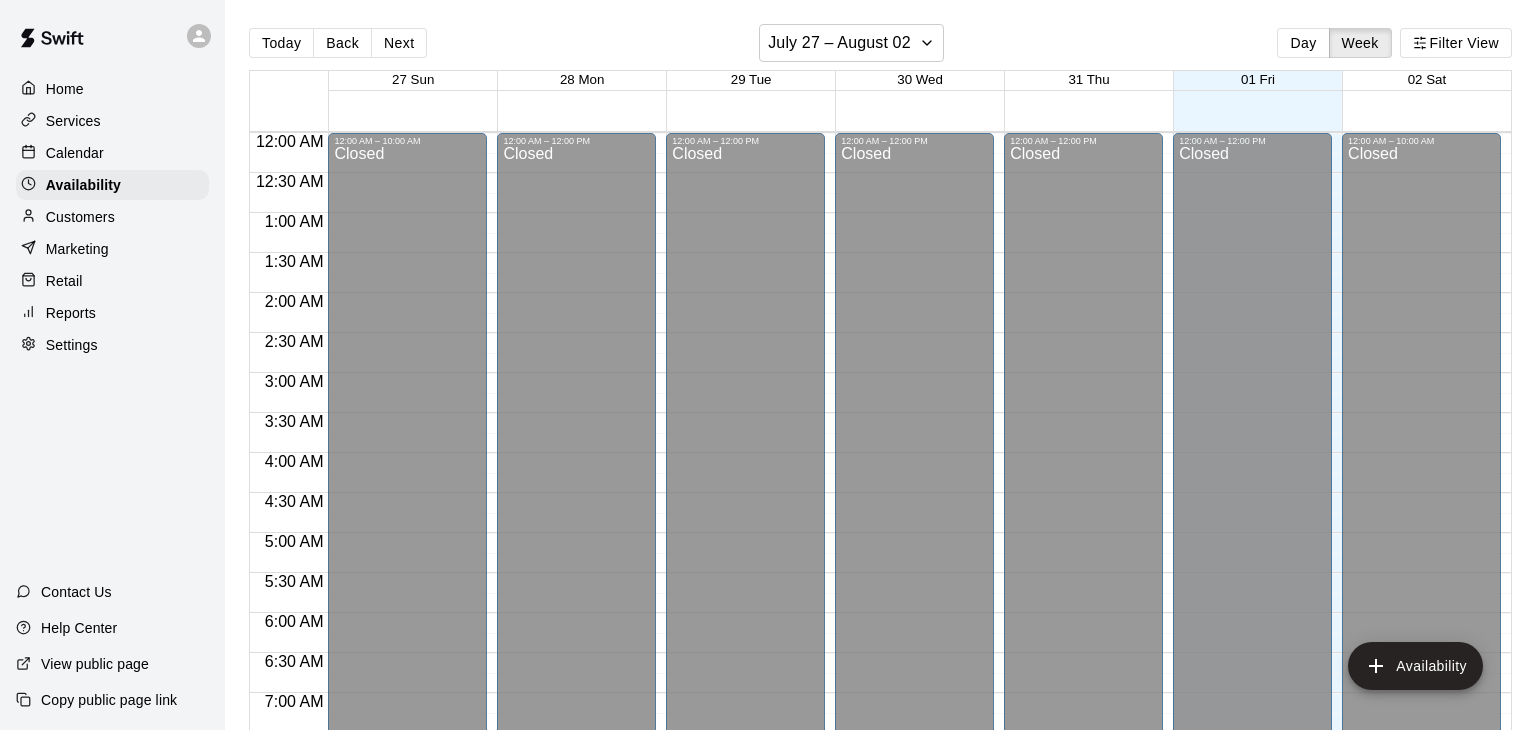scroll, scrollTop: 1299, scrollLeft: 0, axis: vertical 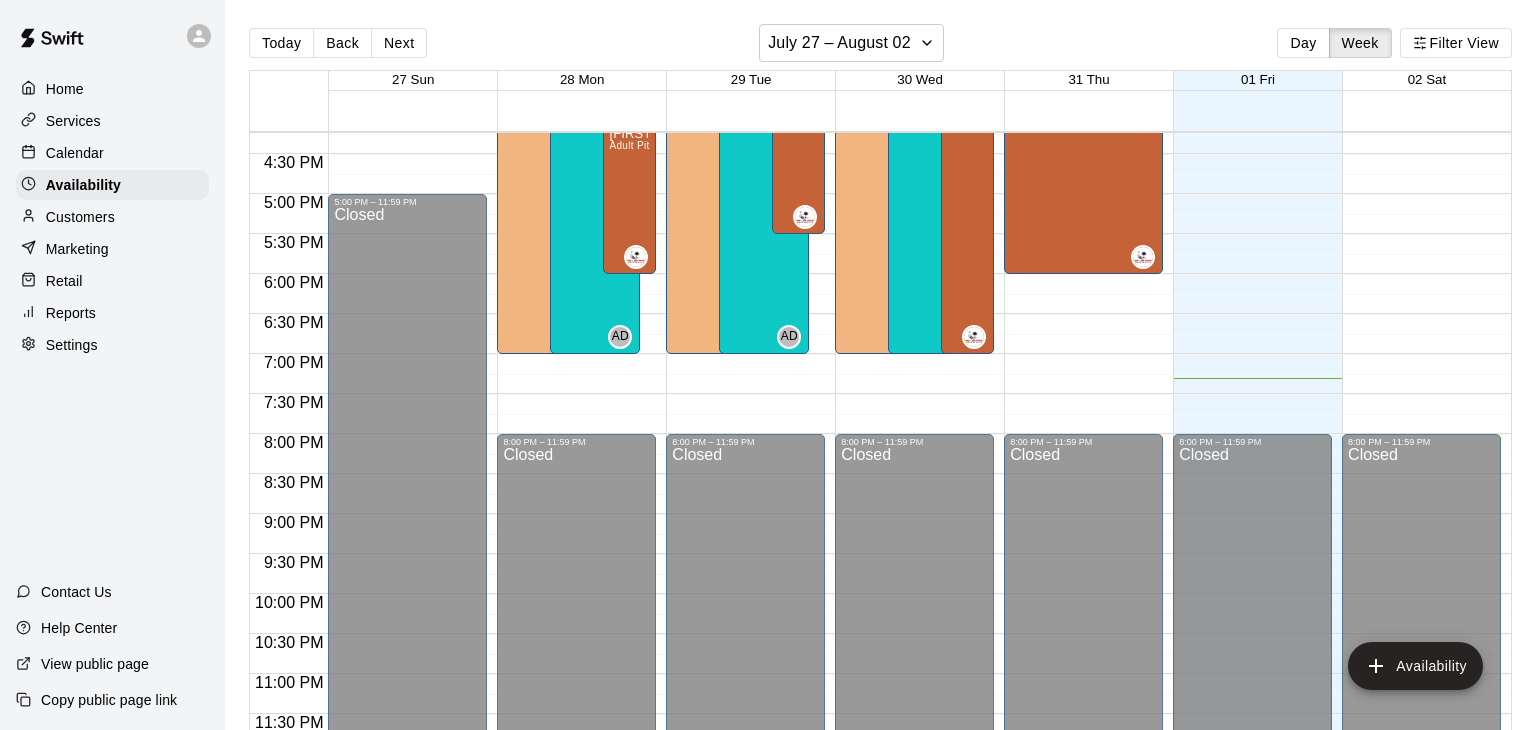 click on "Customers" at bounding box center [80, 217] 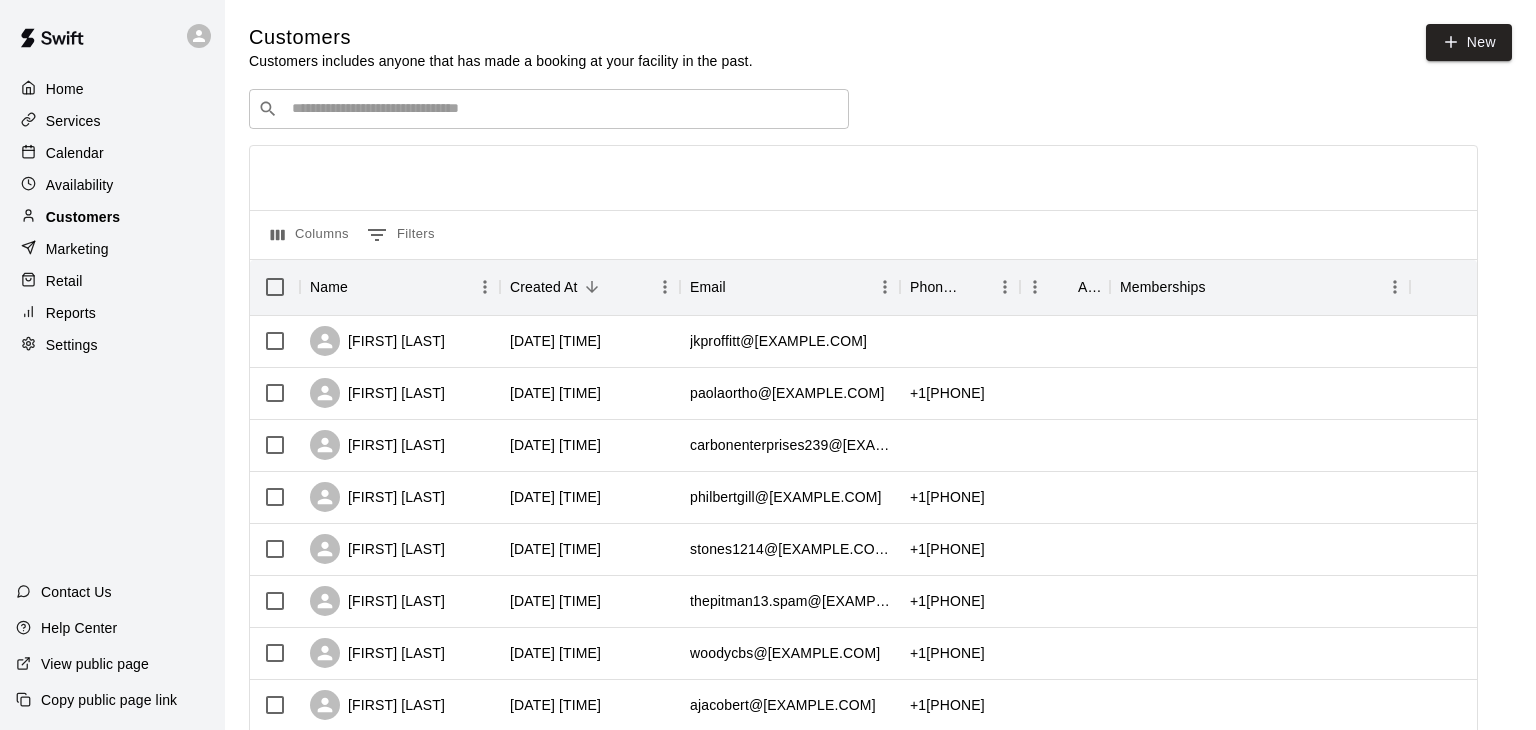 click on "Customers" at bounding box center (83, 217) 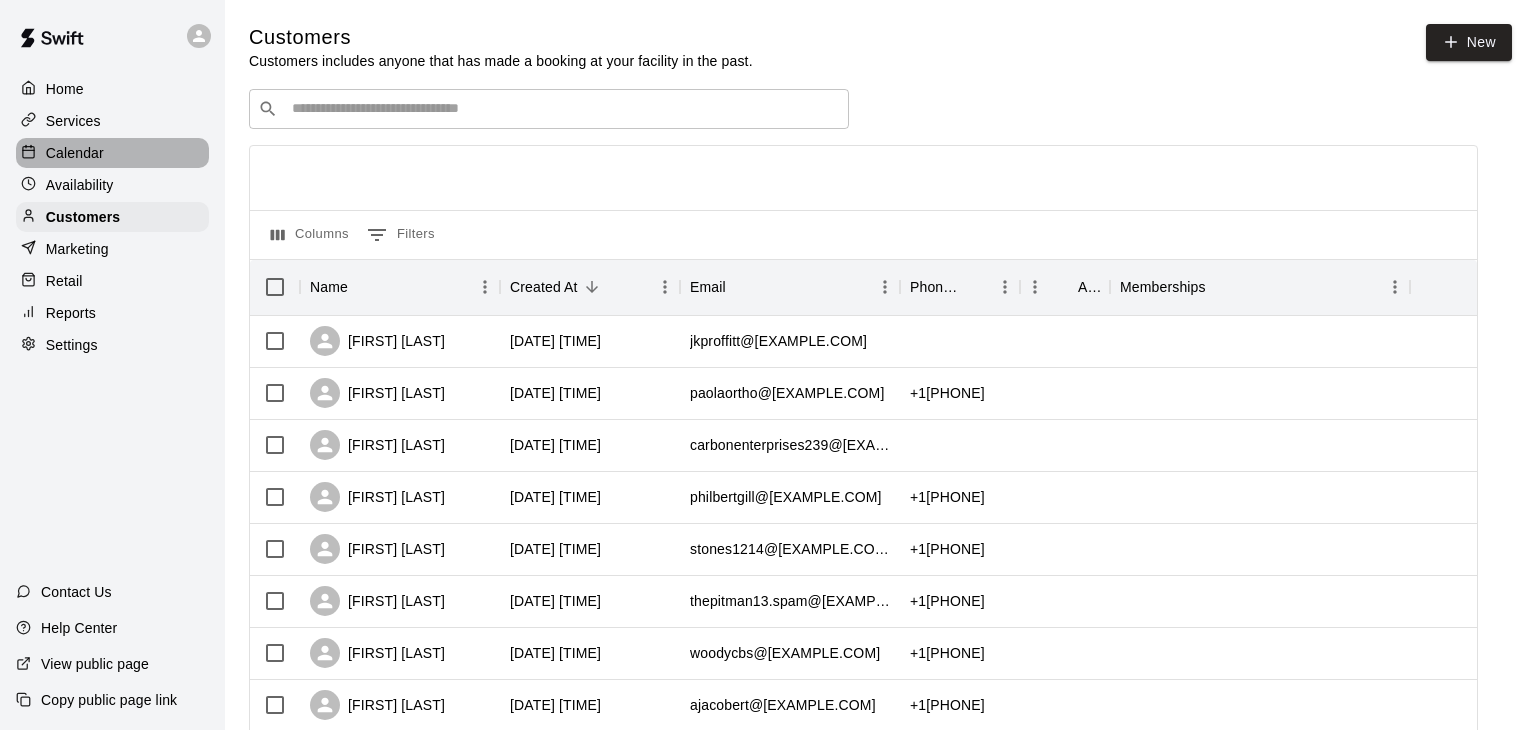click on "Calendar" at bounding box center (75, 153) 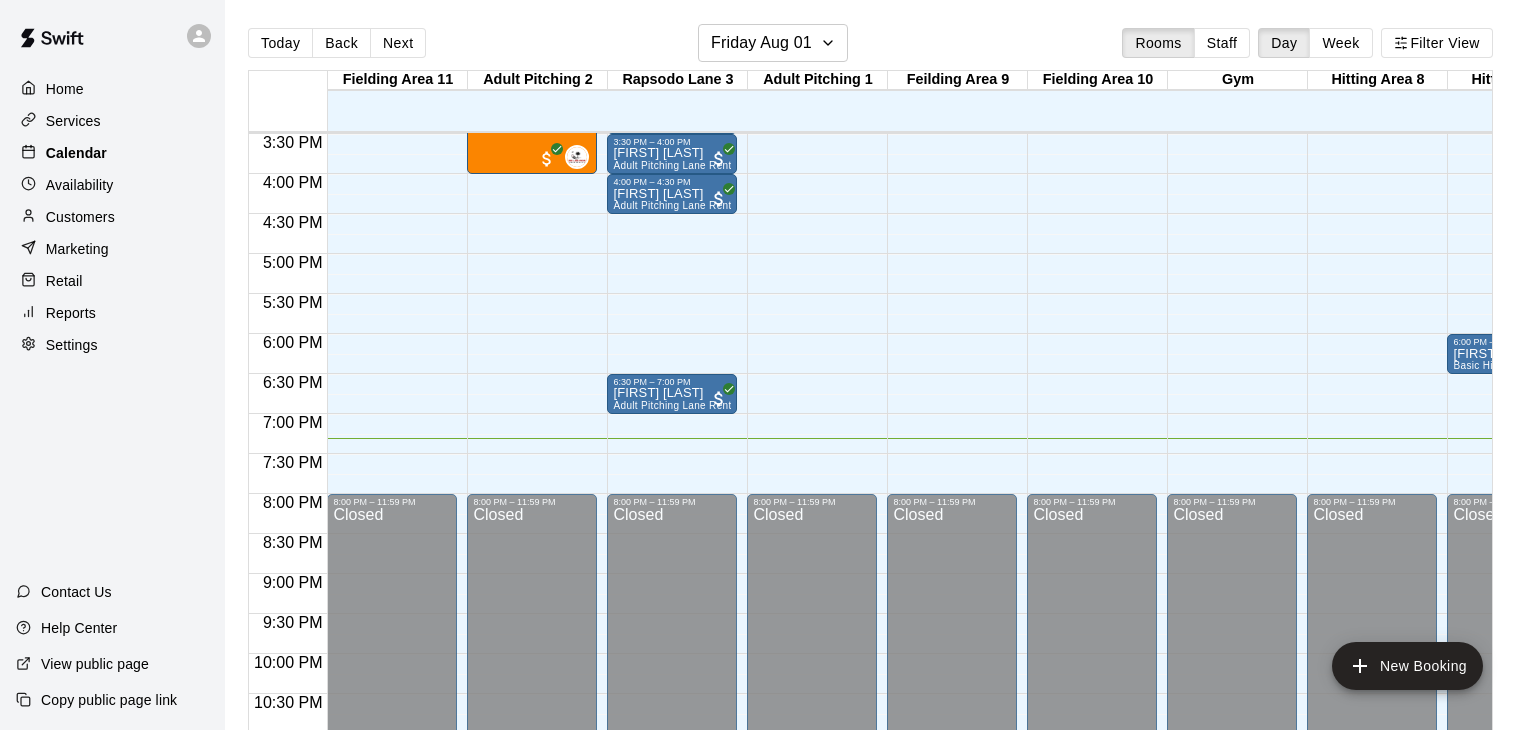 scroll, scrollTop: 1239, scrollLeft: 109, axis: both 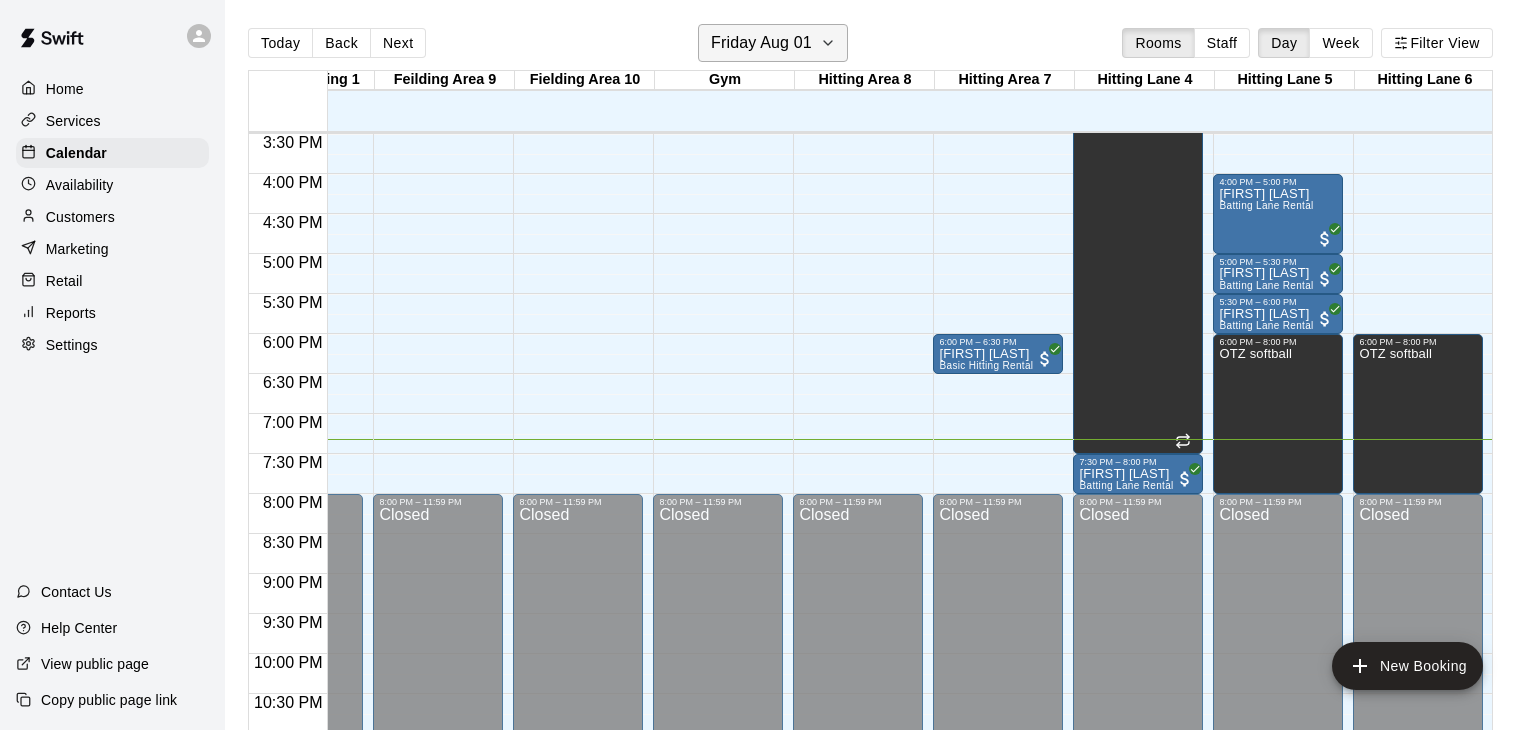 click 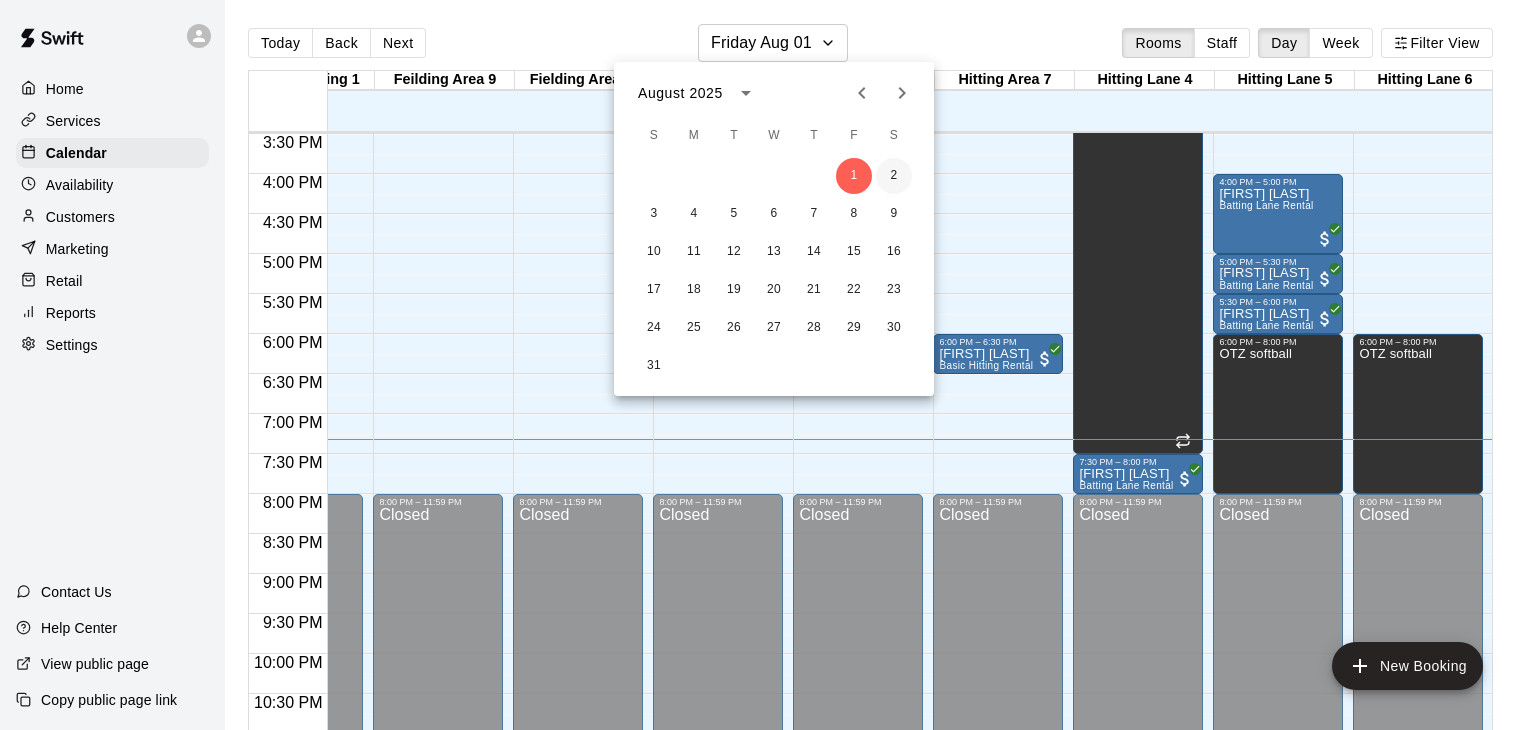 click on "2" at bounding box center [894, 176] 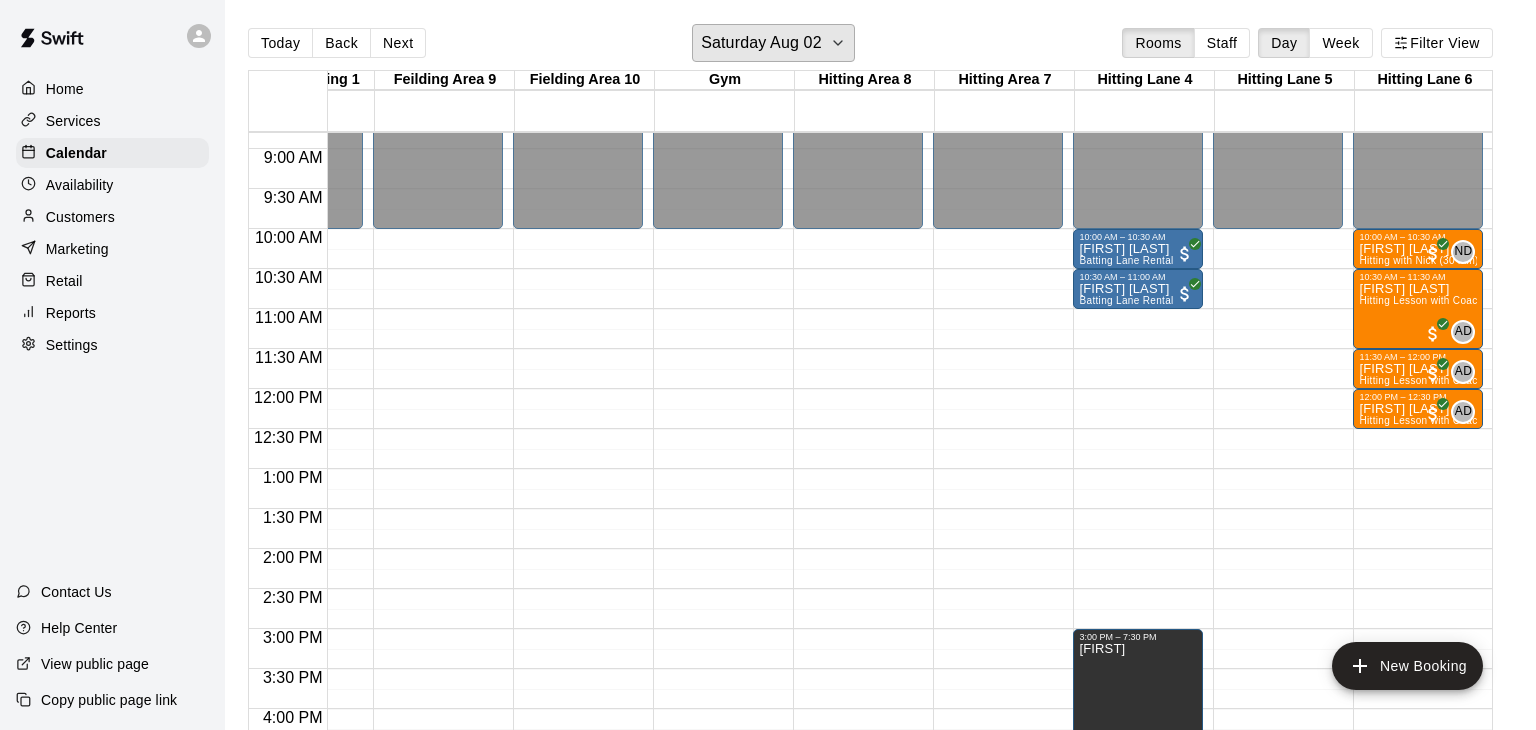 scroll, scrollTop: 704, scrollLeft: 514, axis: both 